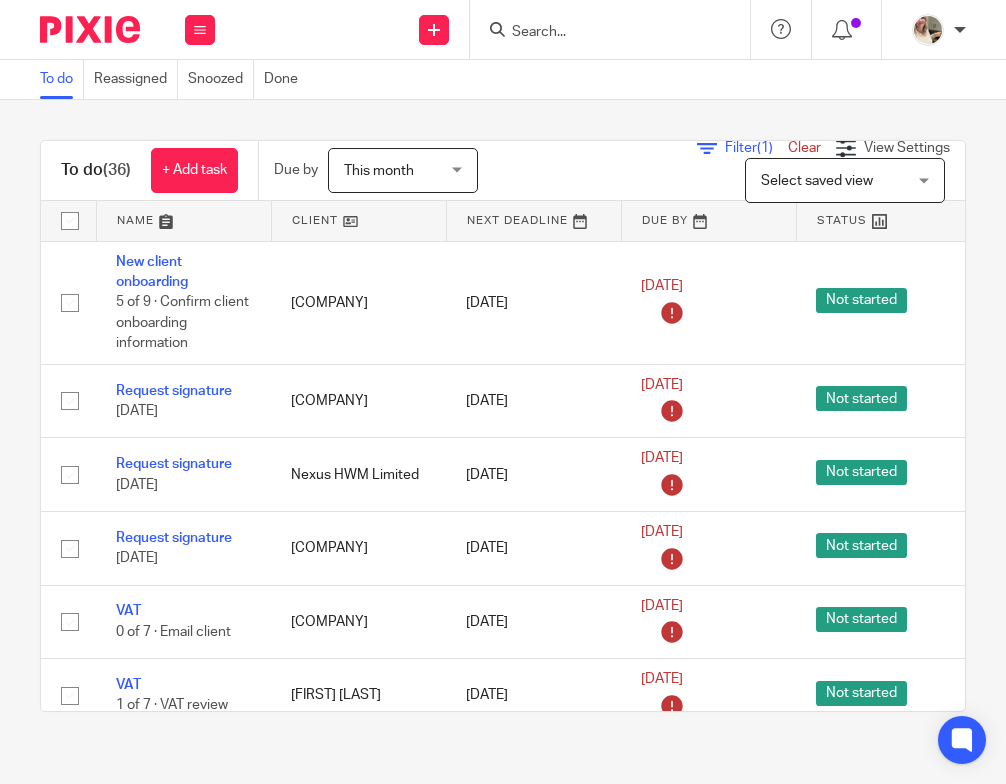 scroll, scrollTop: 0, scrollLeft: 0, axis: both 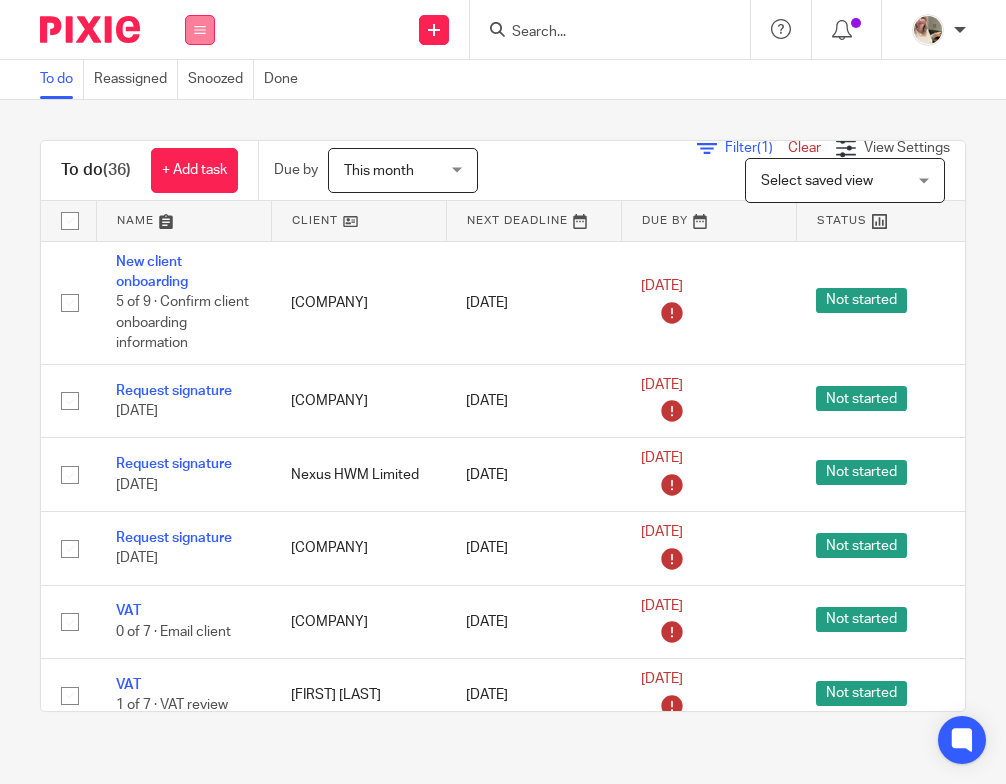 click at bounding box center (200, 30) 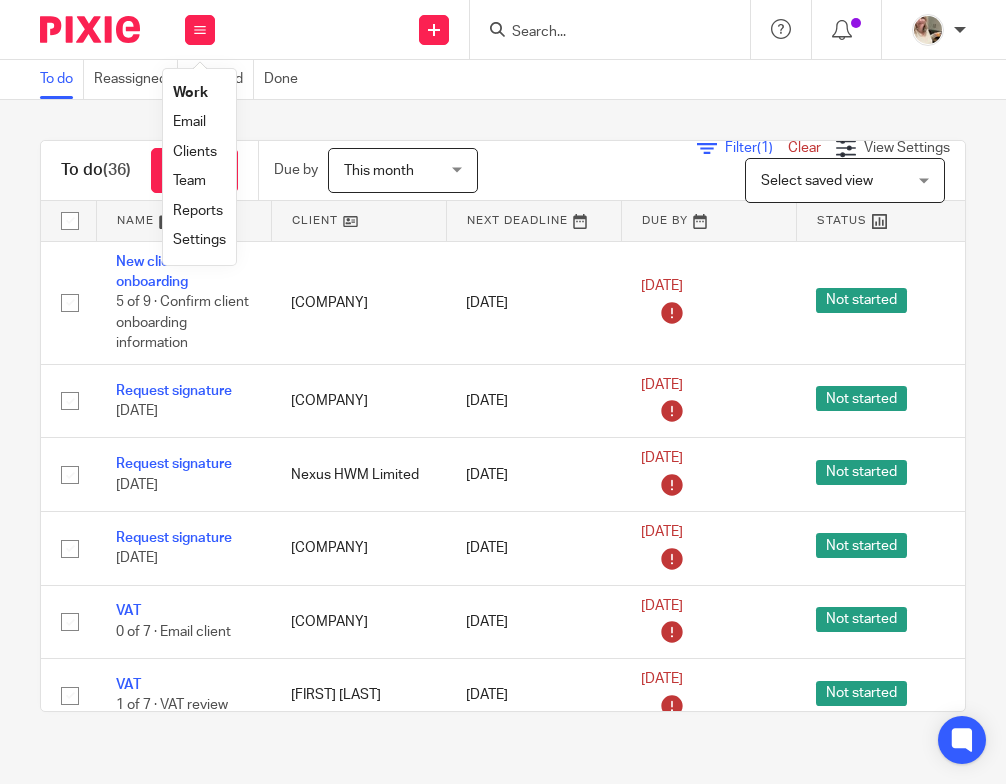 click on "Email" at bounding box center (189, 122) 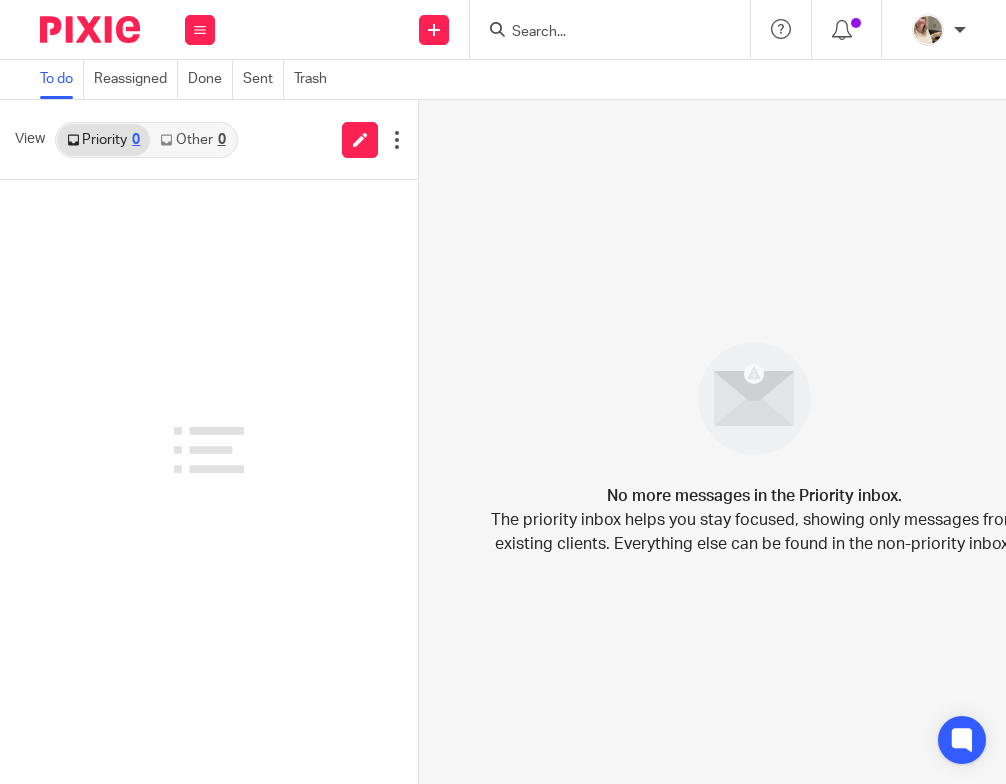 scroll, scrollTop: 0, scrollLeft: 0, axis: both 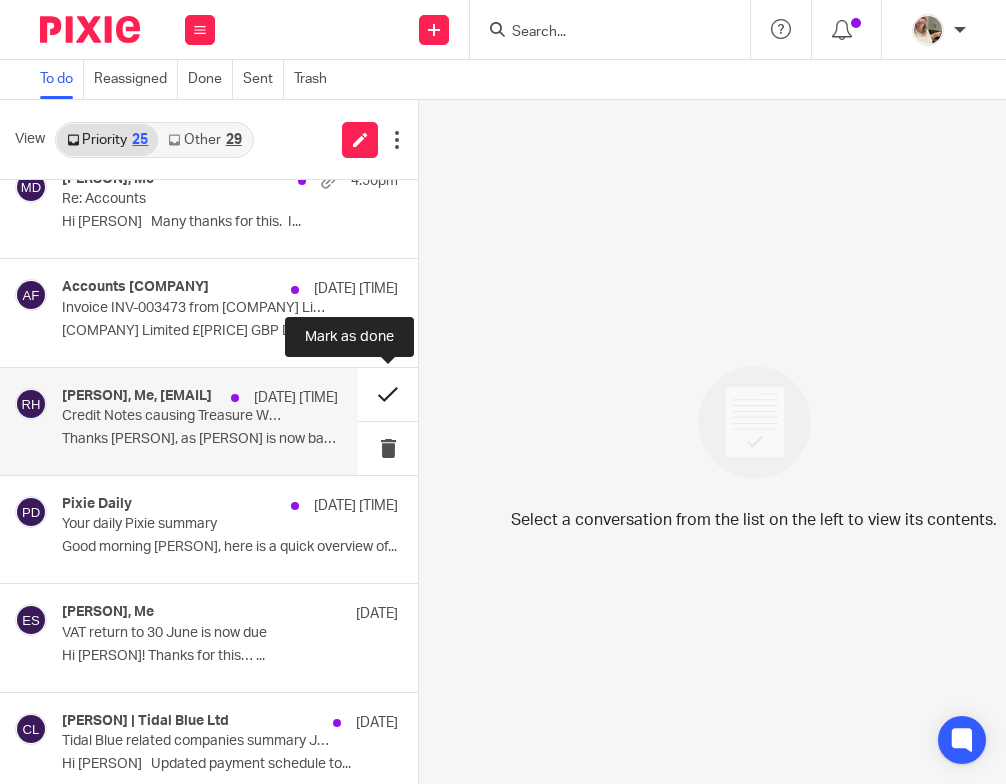 click at bounding box center [388, 394] 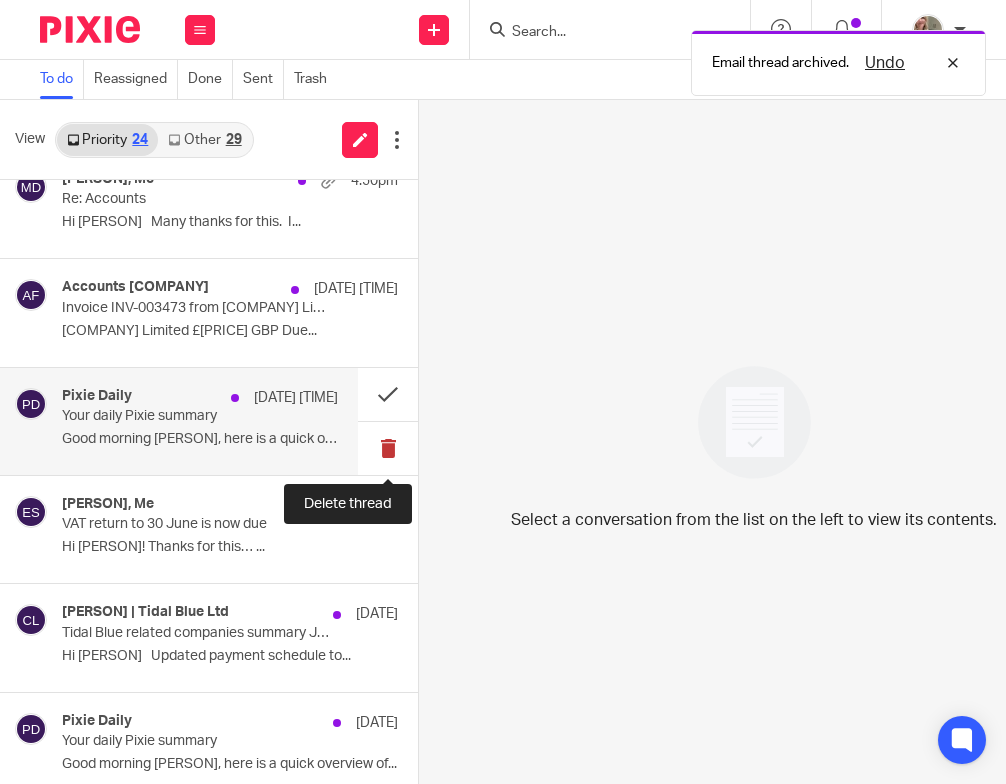 click at bounding box center (388, 448) 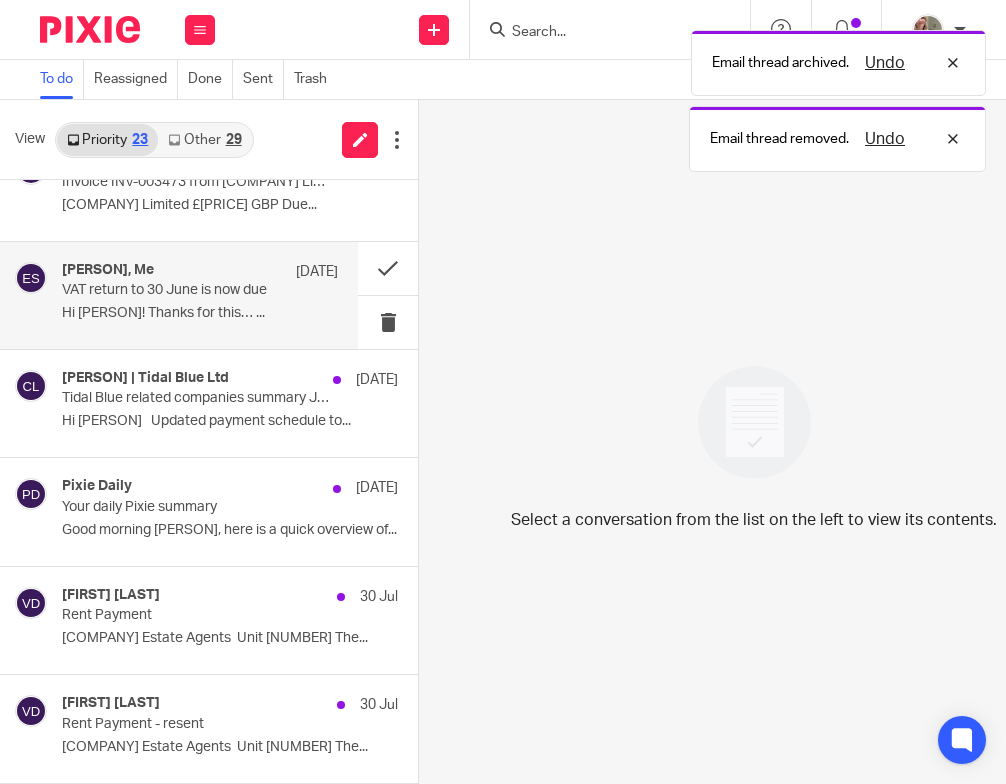 scroll, scrollTop: 265, scrollLeft: 0, axis: vertical 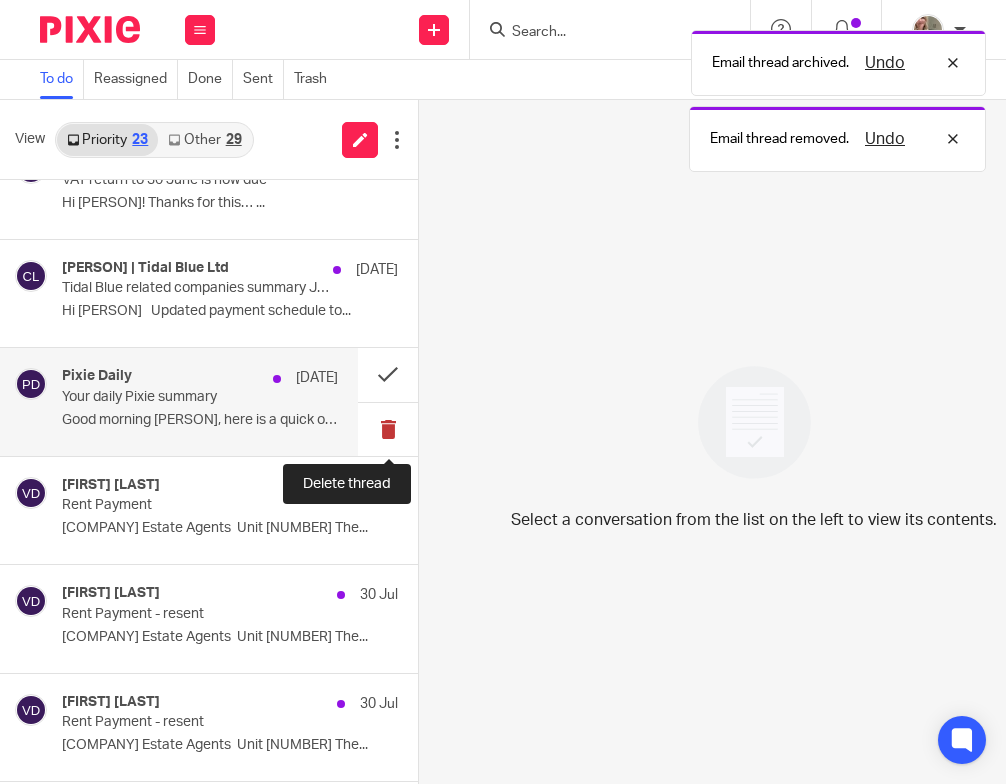 click at bounding box center (388, 429) 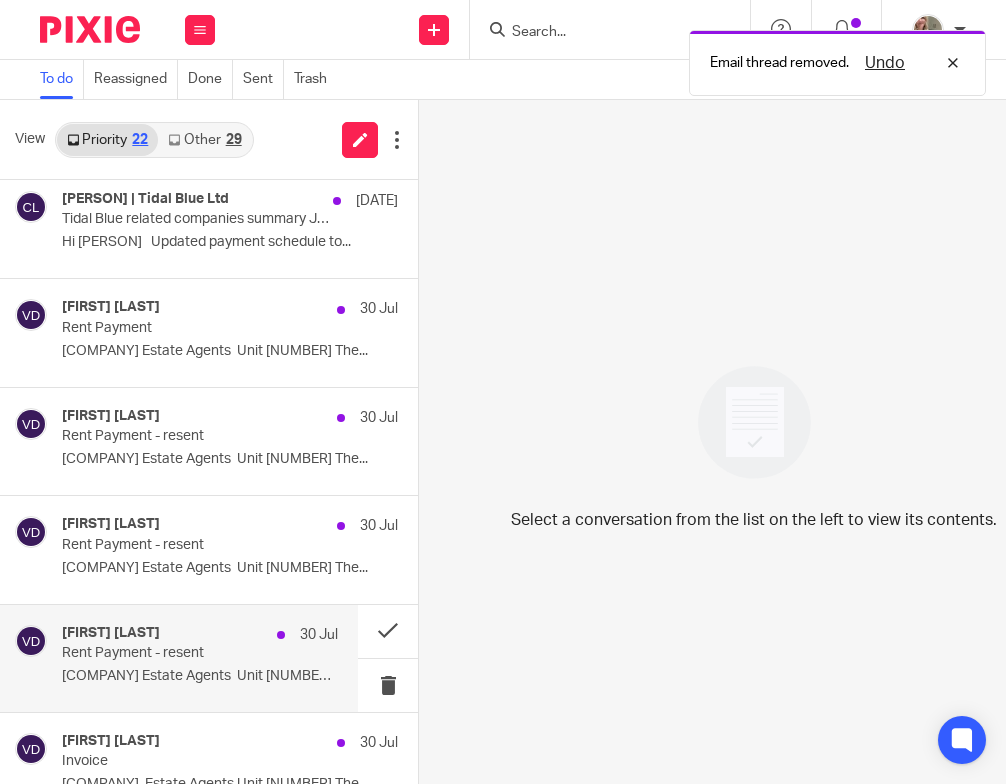 scroll, scrollTop: 167, scrollLeft: 0, axis: vertical 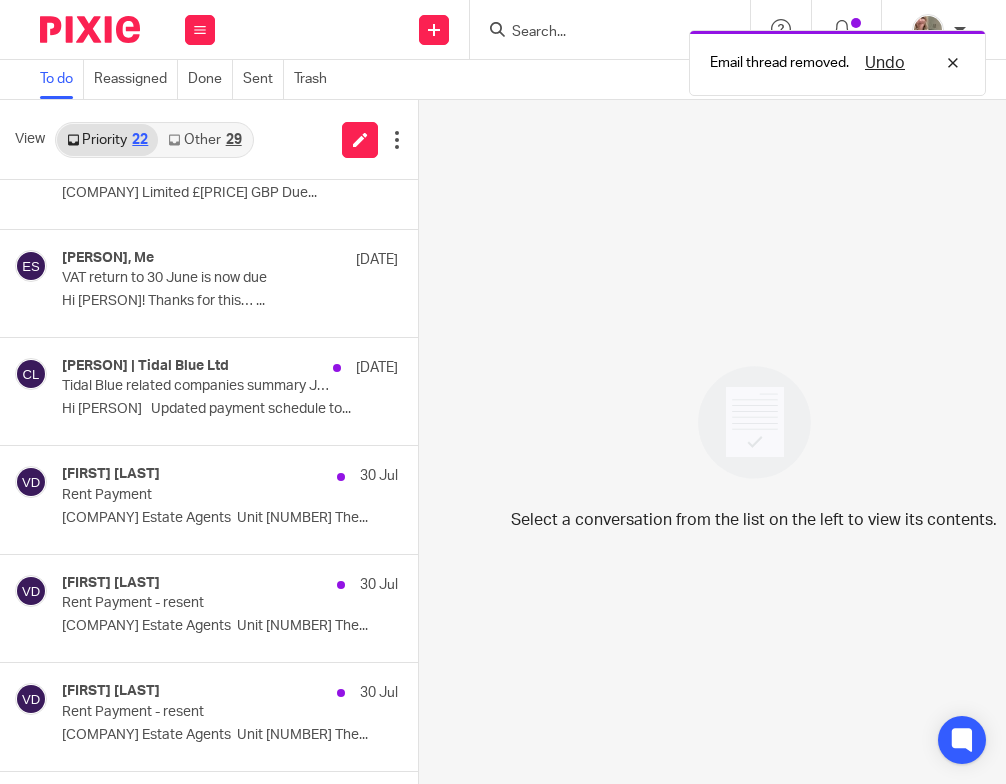 click on "Other
29" at bounding box center (204, 140) 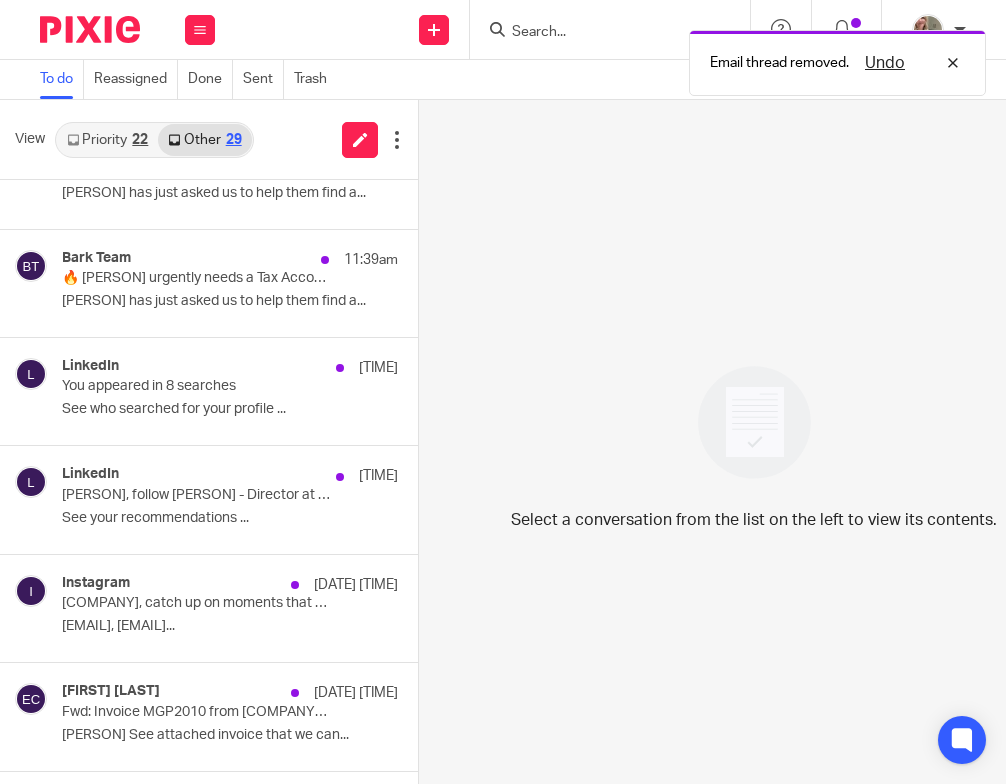 scroll, scrollTop: 0, scrollLeft: 0, axis: both 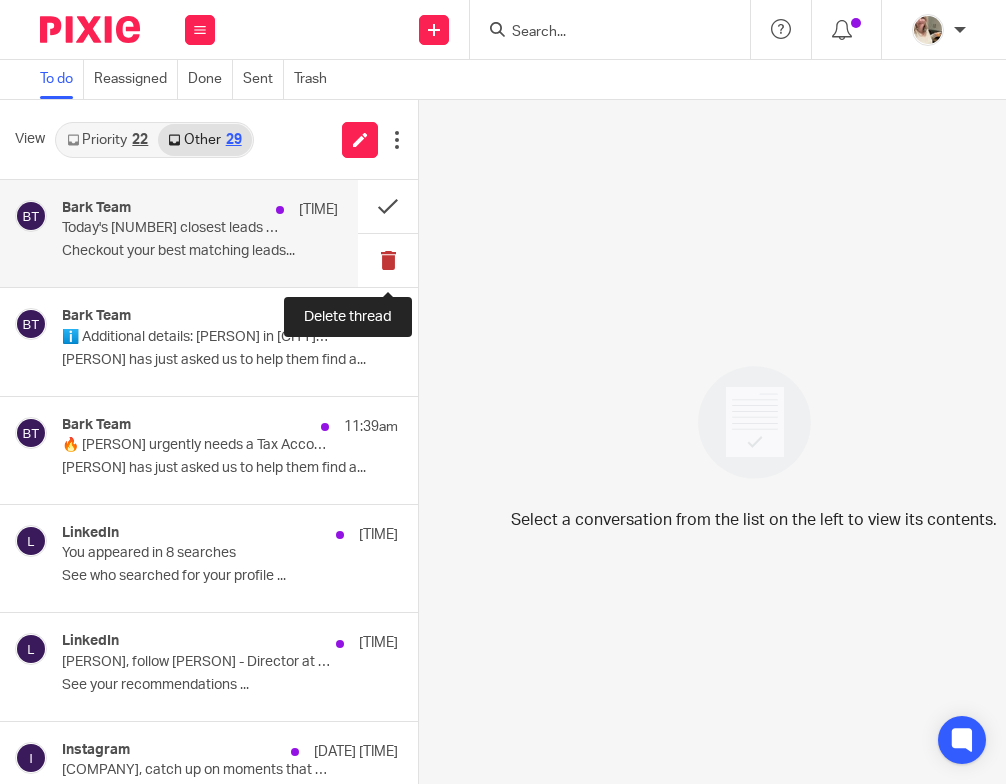 click at bounding box center (388, 260) 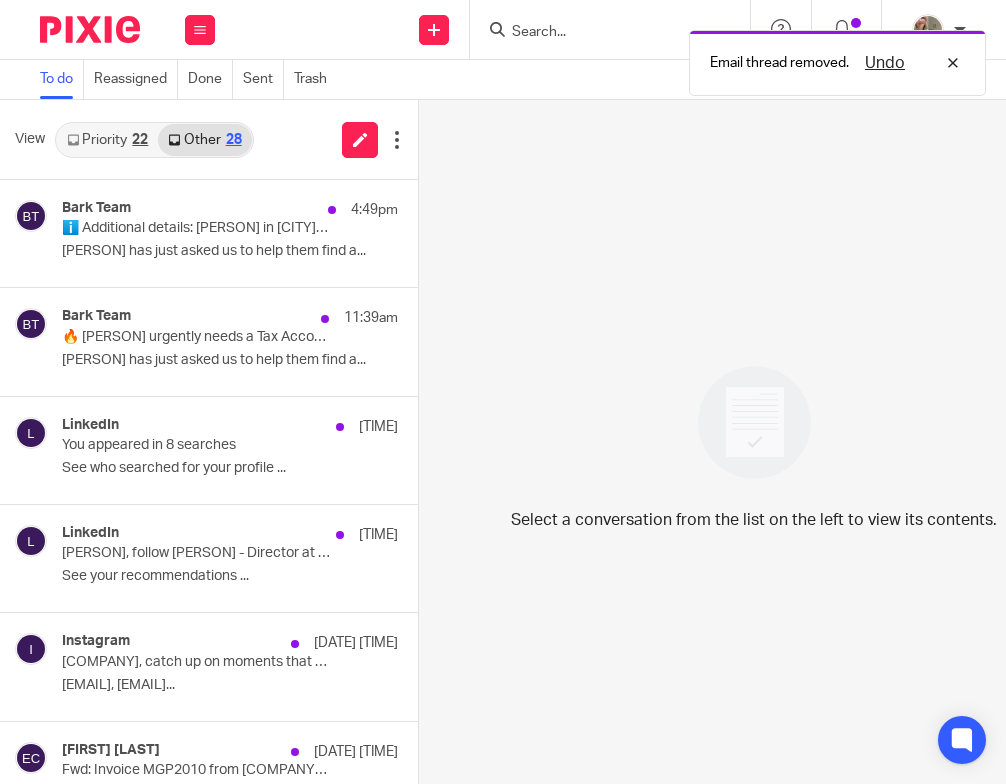 click at bounding box center [426, 260] 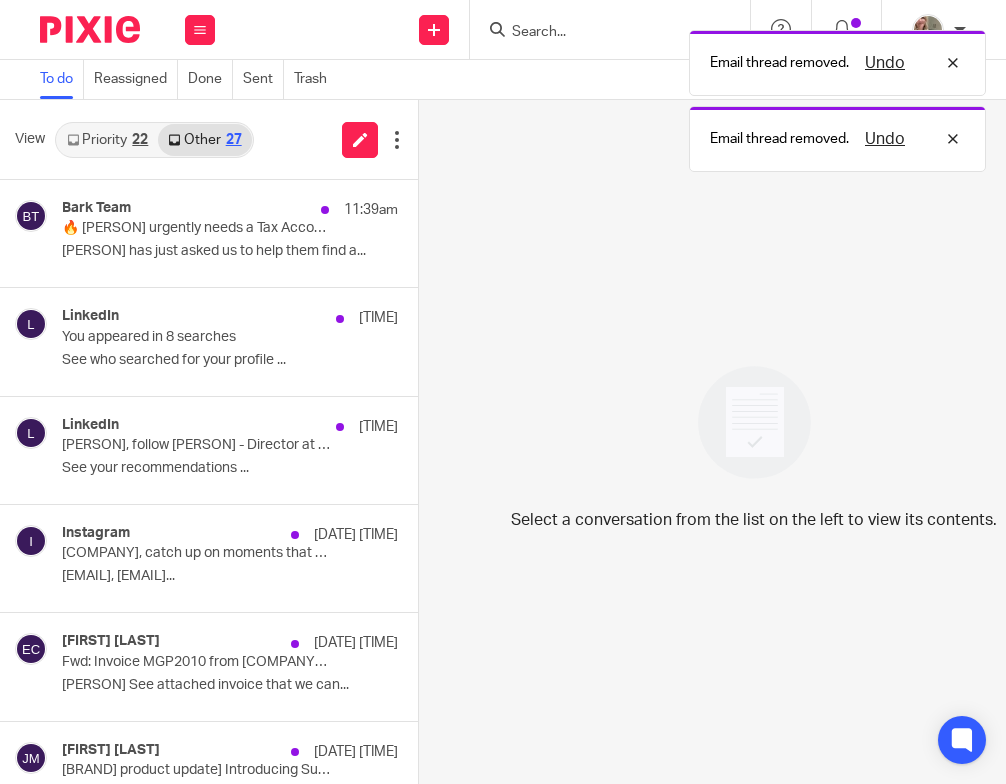 click at bounding box center (426, 260) 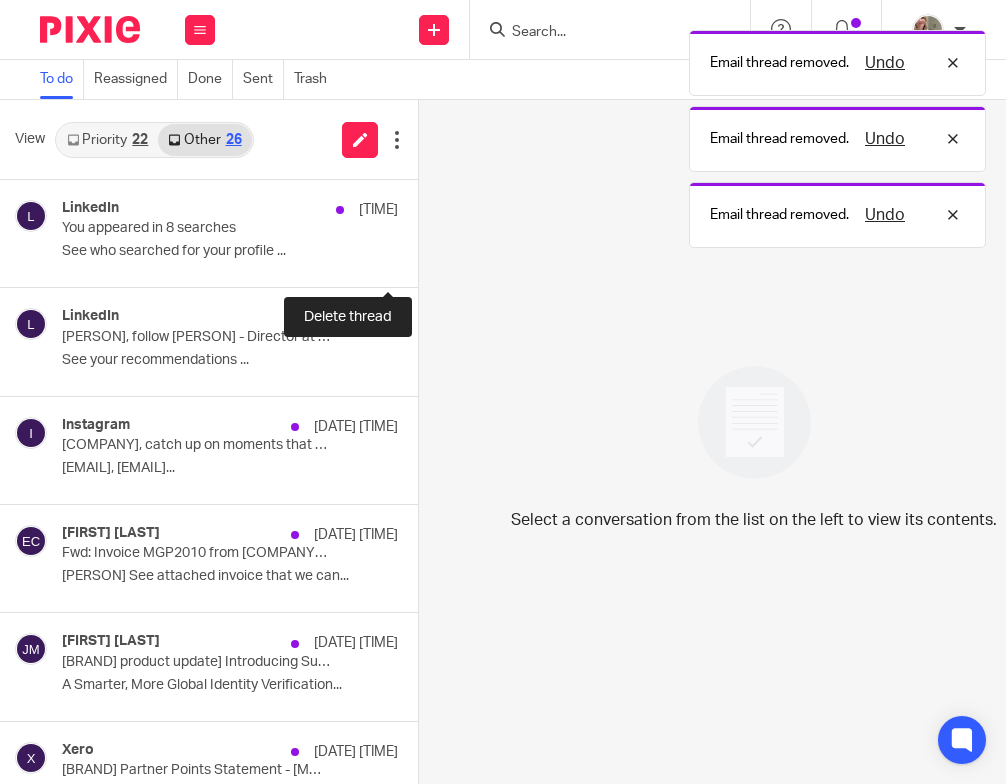click at bounding box center (426, 260) 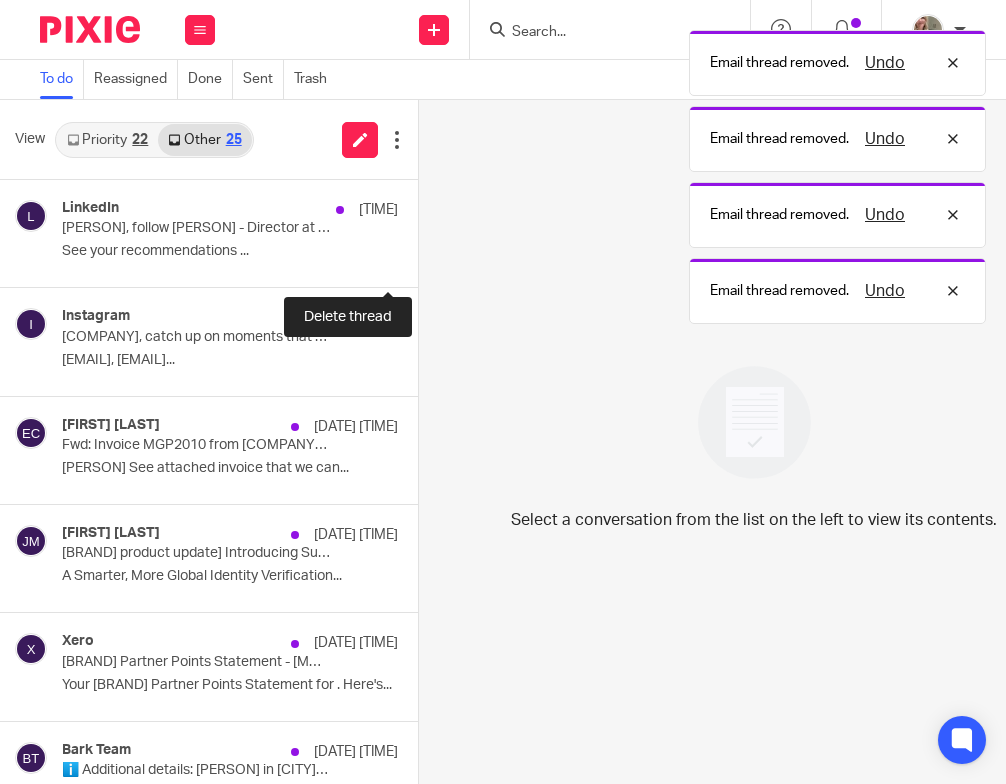 click at bounding box center [426, 260] 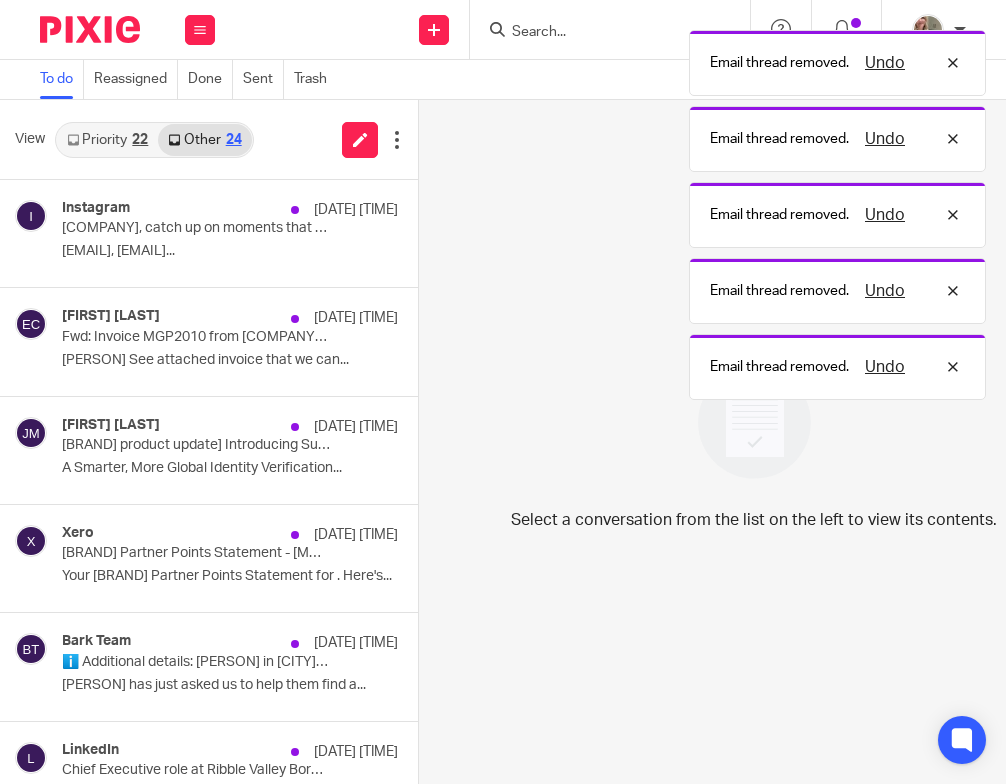 click at bounding box center (426, 260) 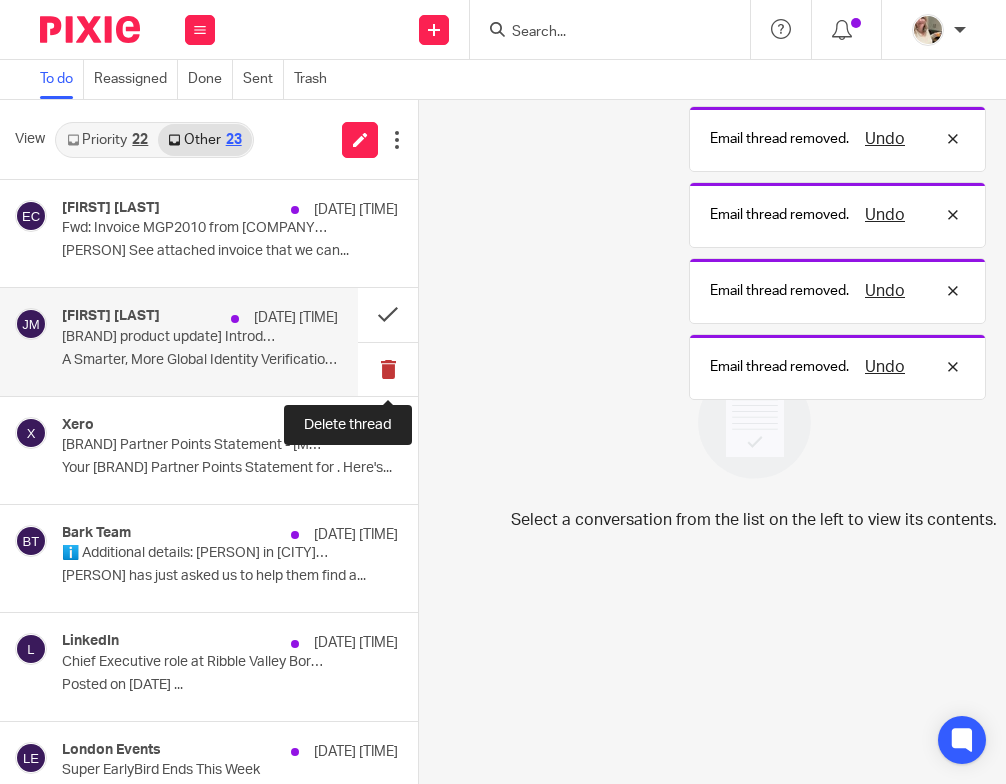click at bounding box center (388, 369) 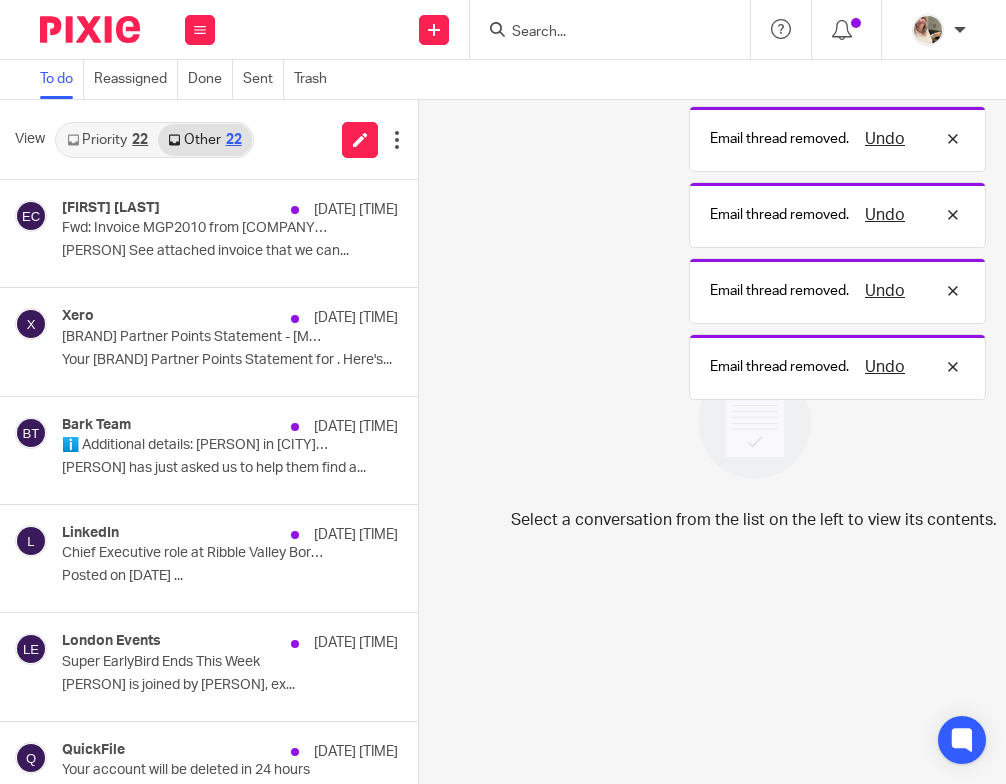 click at bounding box center [426, 369] 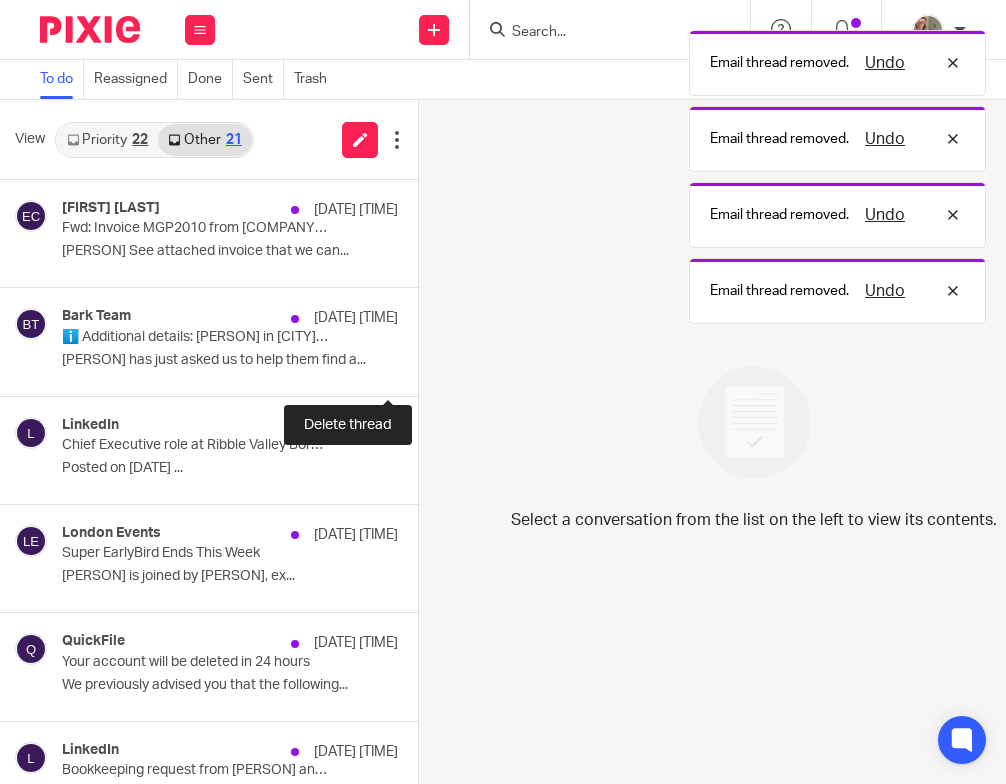 click at bounding box center (426, 369) 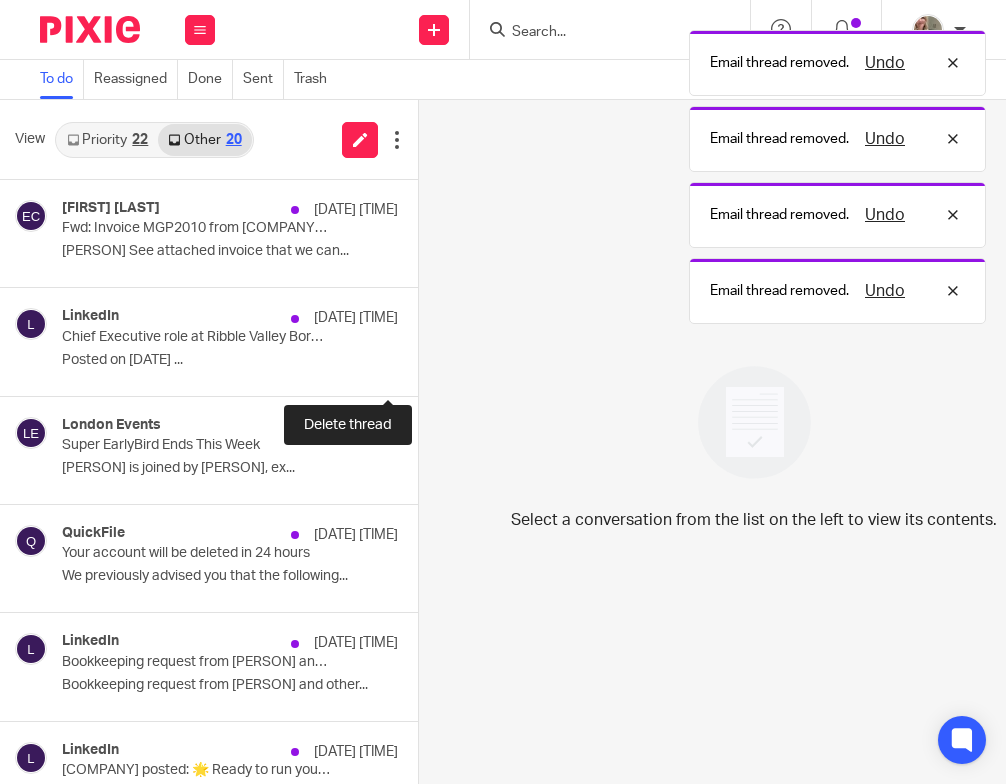 click at bounding box center (426, 369) 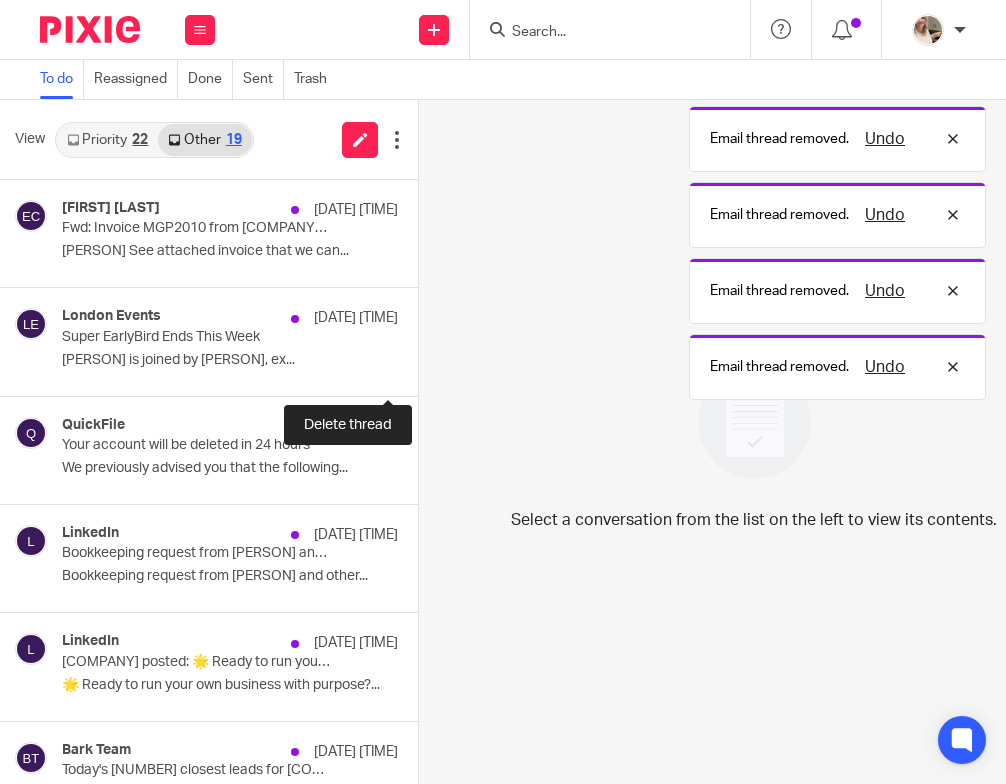 click at bounding box center [426, 369] 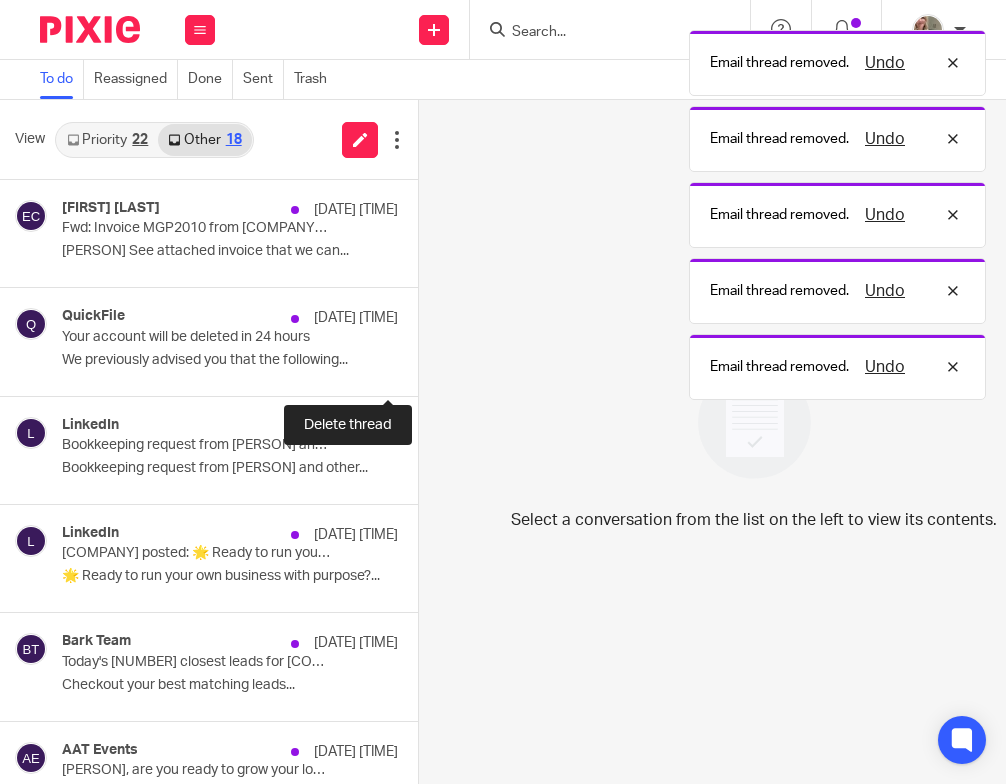 click at bounding box center [426, 369] 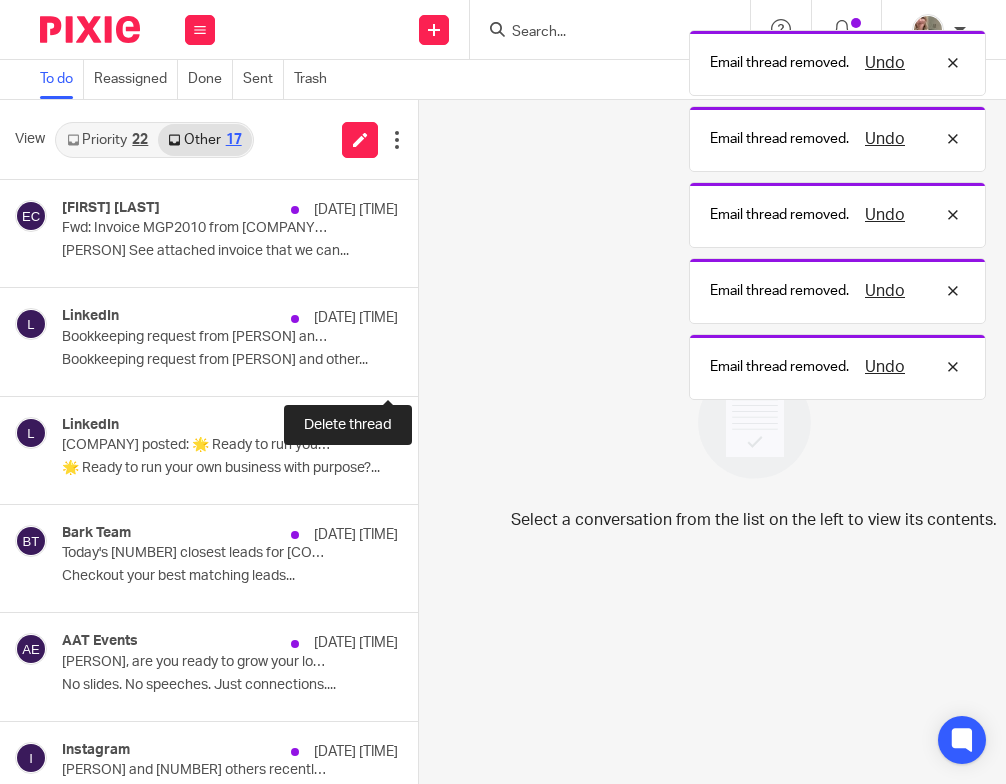 click at bounding box center (426, 369) 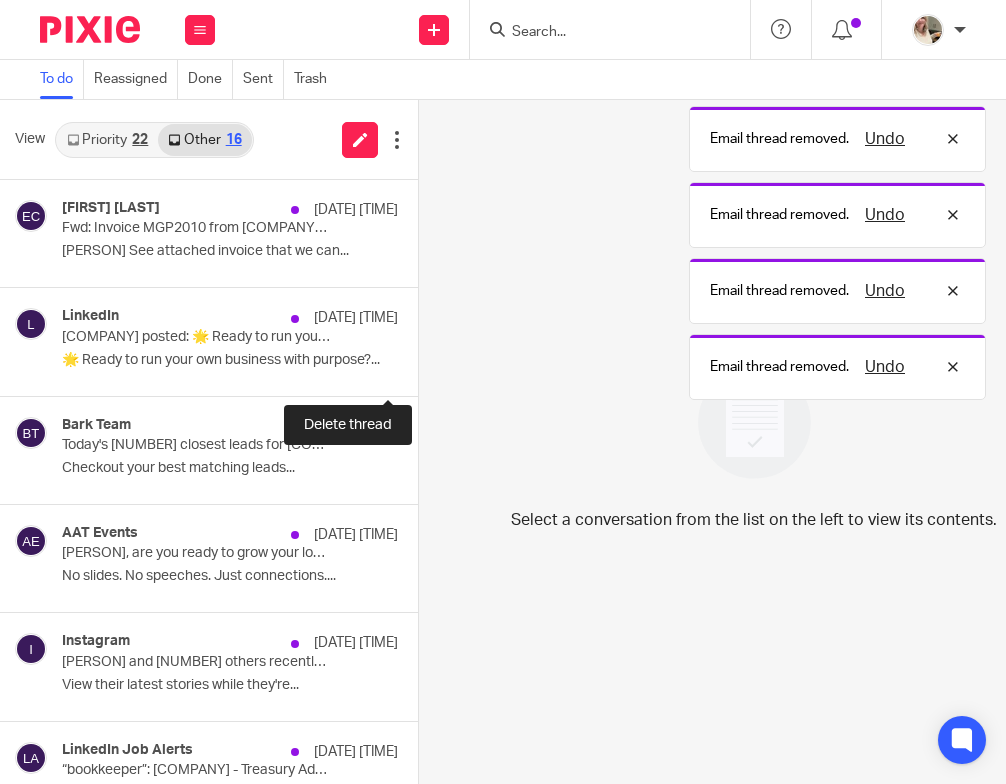 click at bounding box center (426, 369) 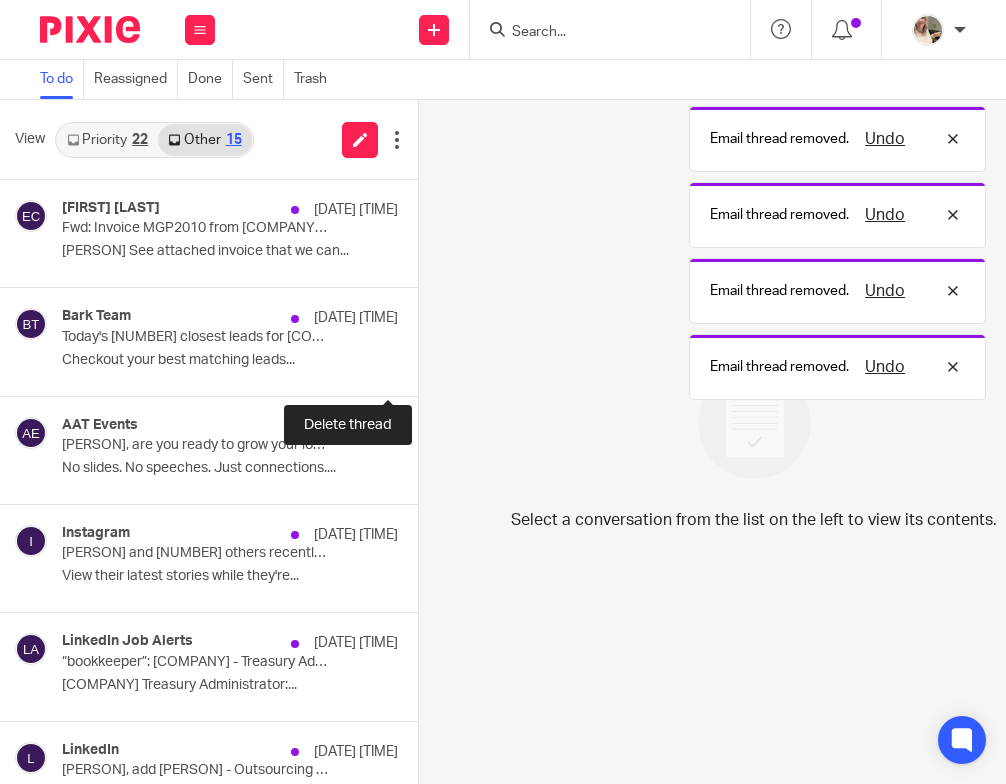 click at bounding box center [426, 369] 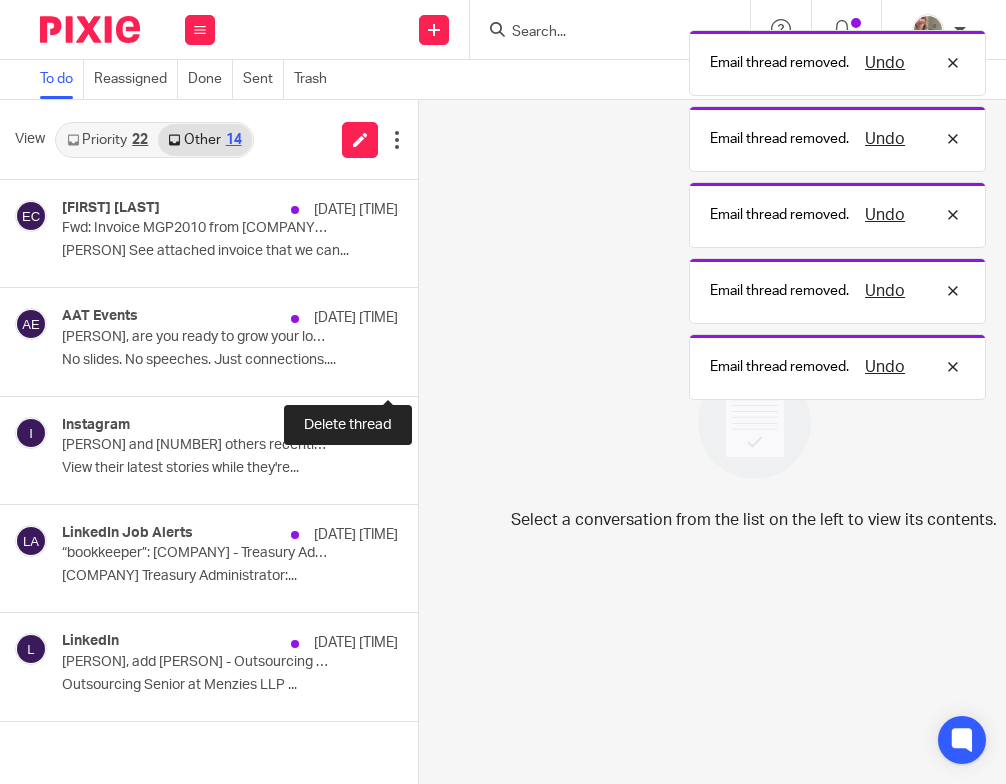click at bounding box center (426, 369) 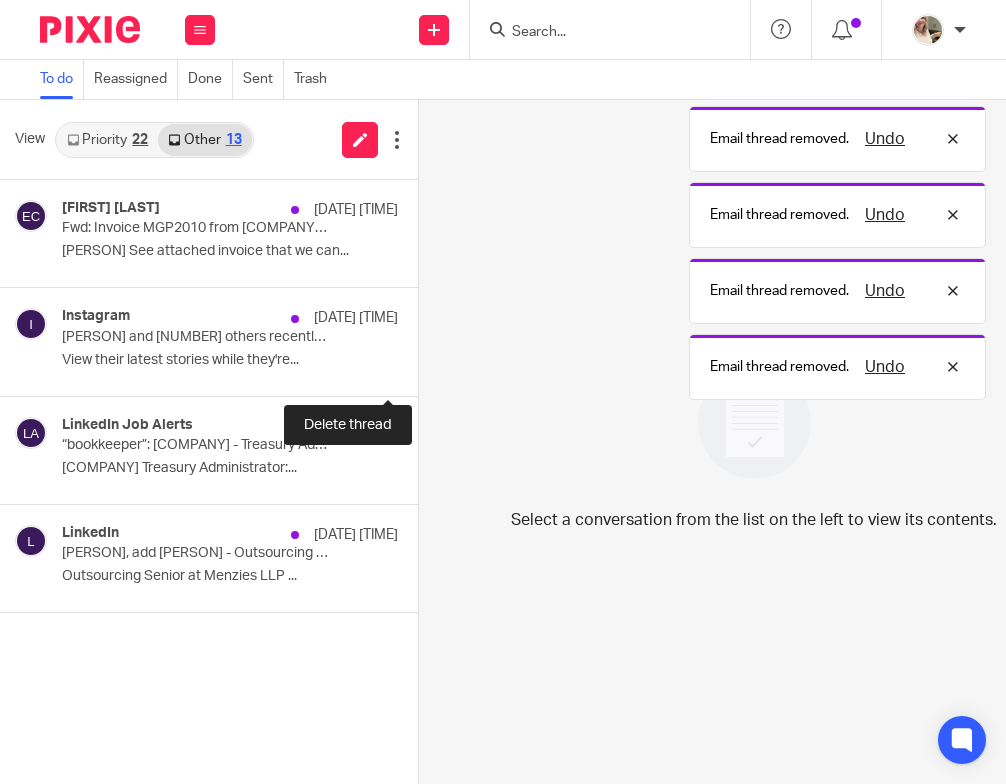 click at bounding box center [426, 369] 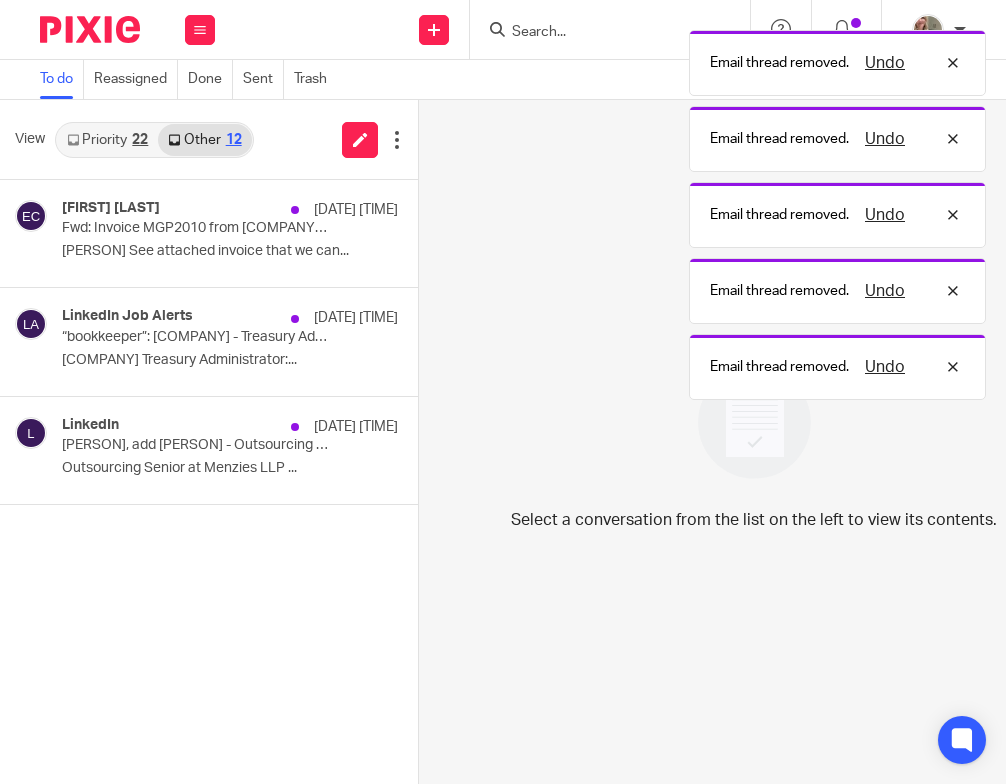 click at bounding box center [426, 369] 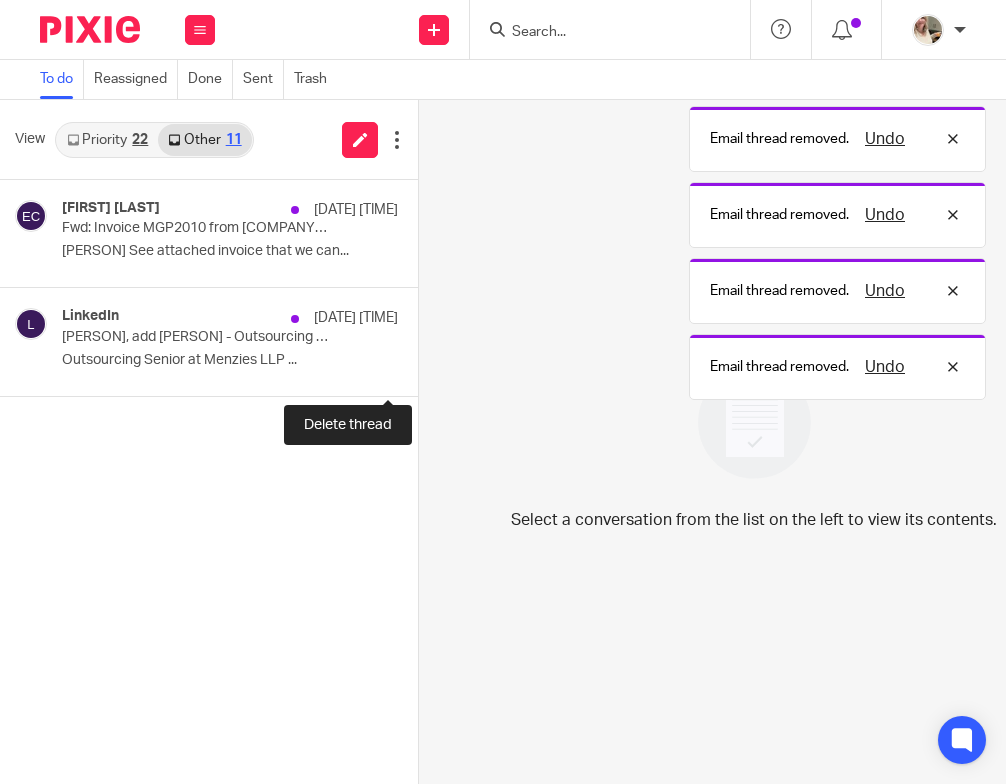 click at bounding box center (426, 369) 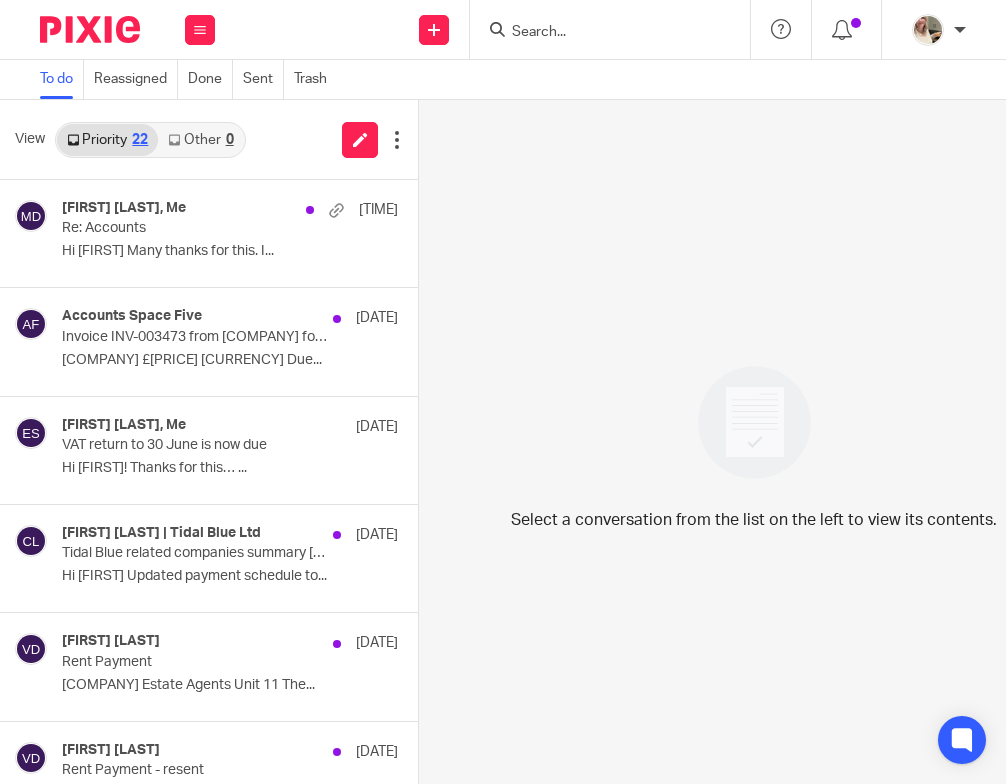 scroll, scrollTop: 0, scrollLeft: 0, axis: both 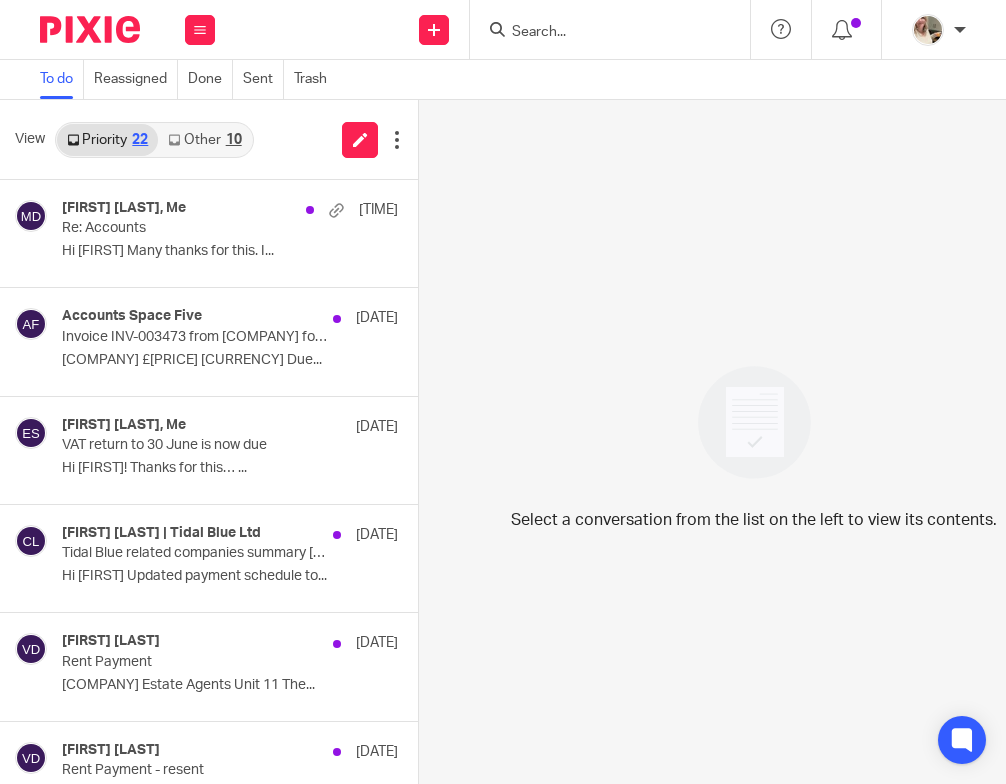 click on "Other
10" at bounding box center [204, 140] 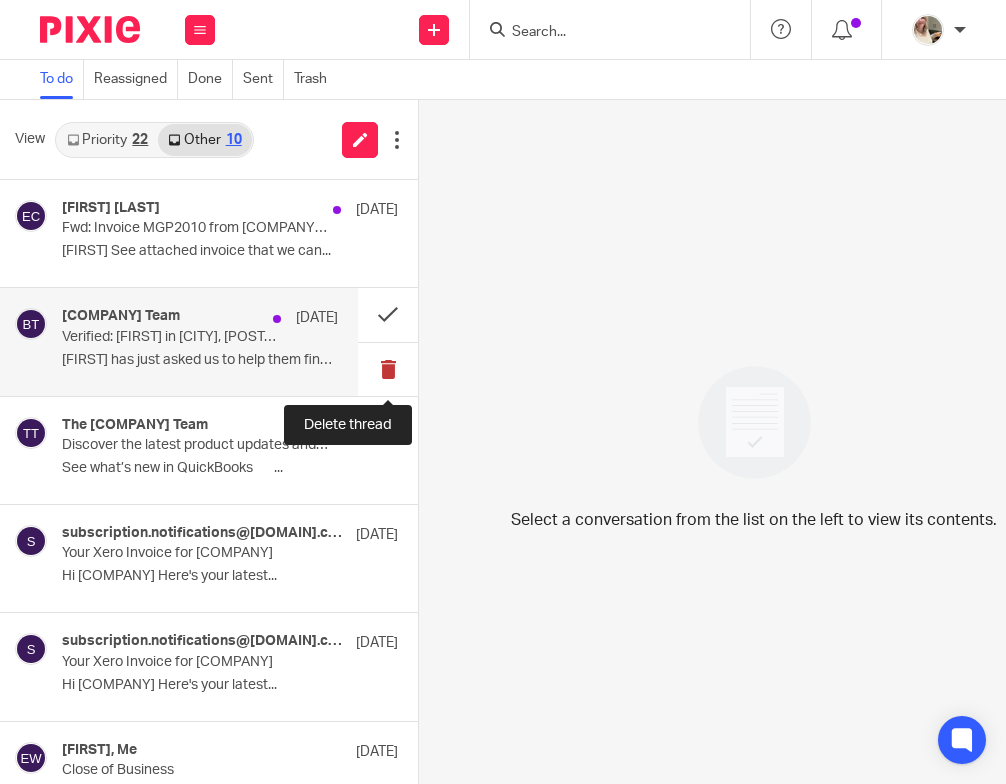 click at bounding box center (388, 369) 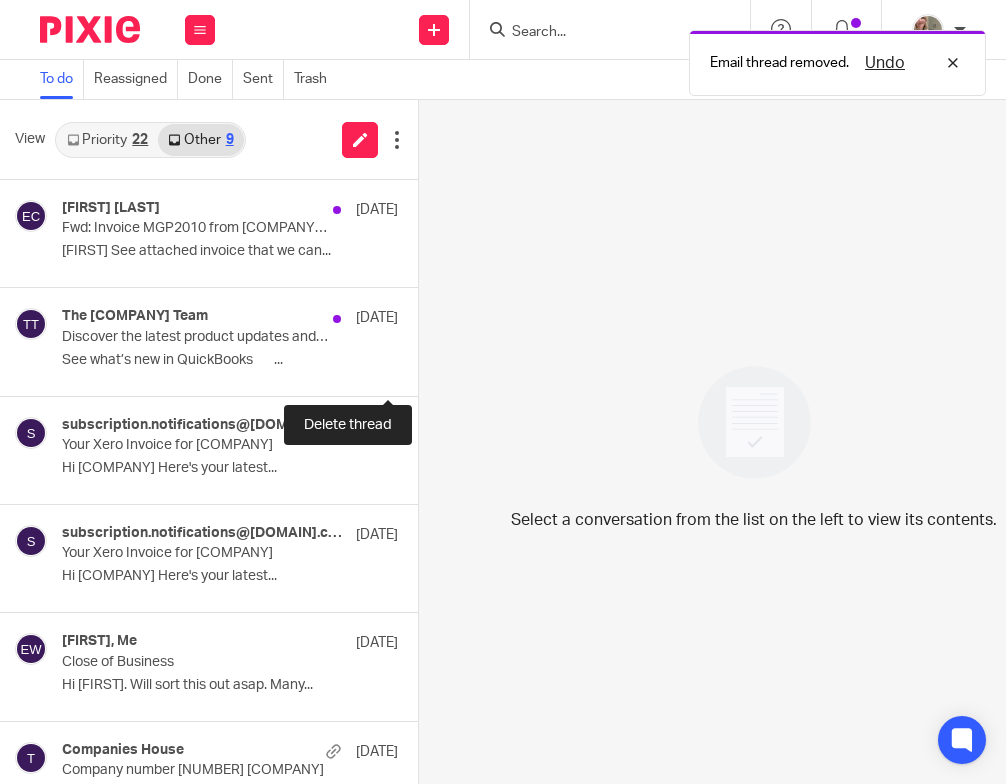 click at bounding box center [426, 369] 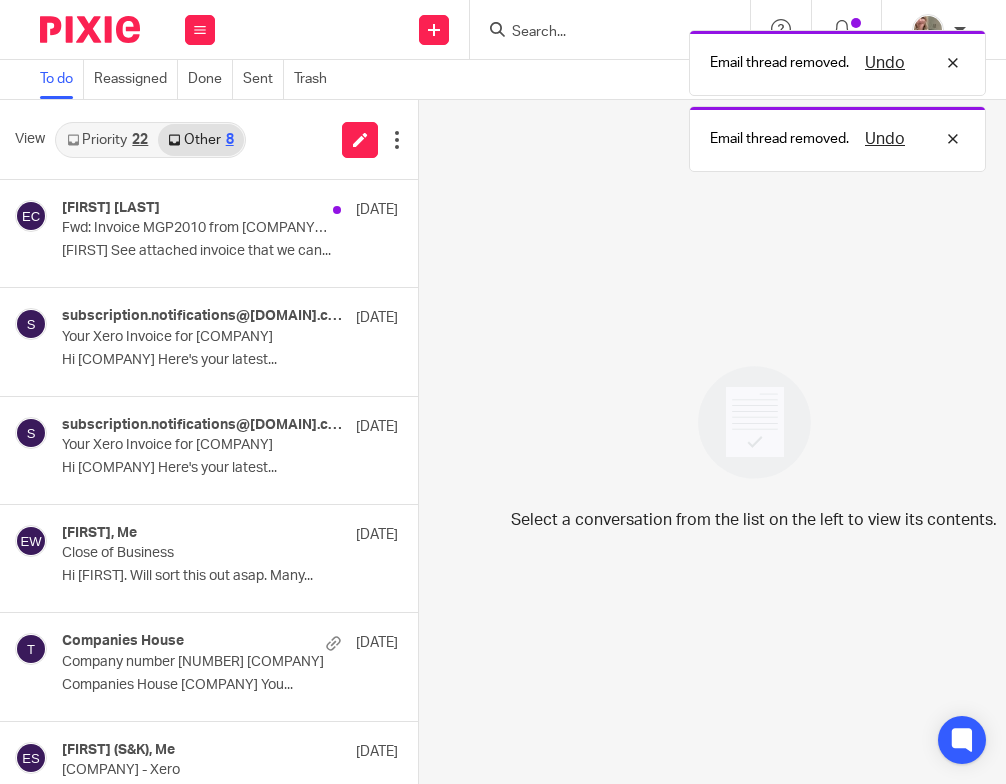 click on "Priority
22" at bounding box center [107, 140] 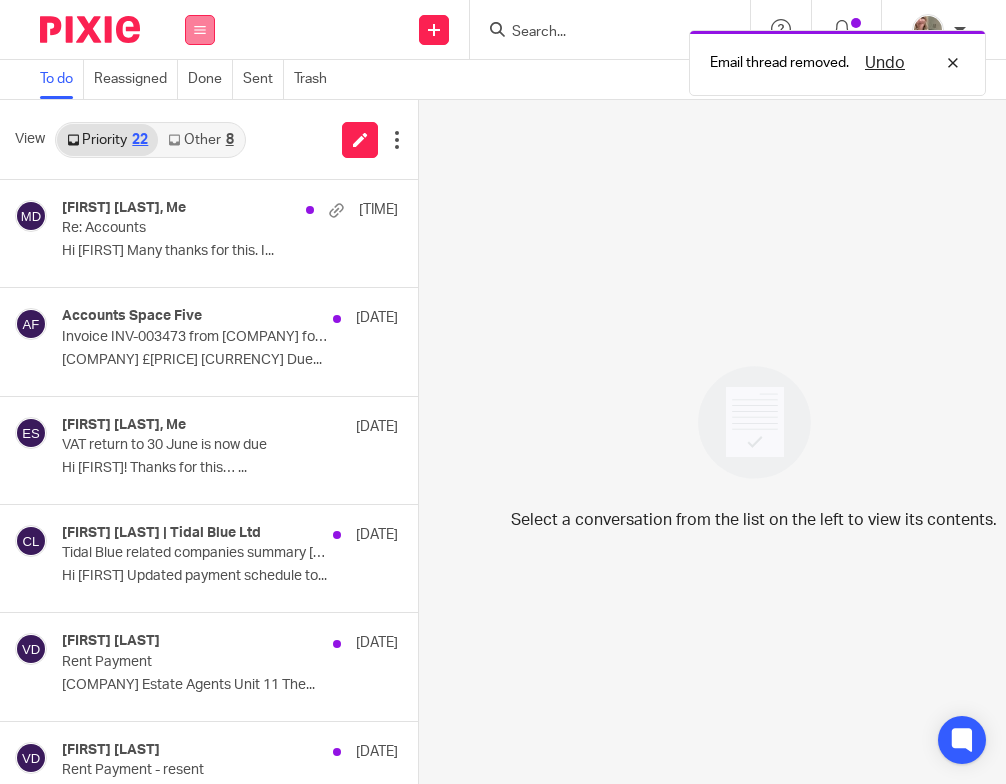 click at bounding box center [200, 30] 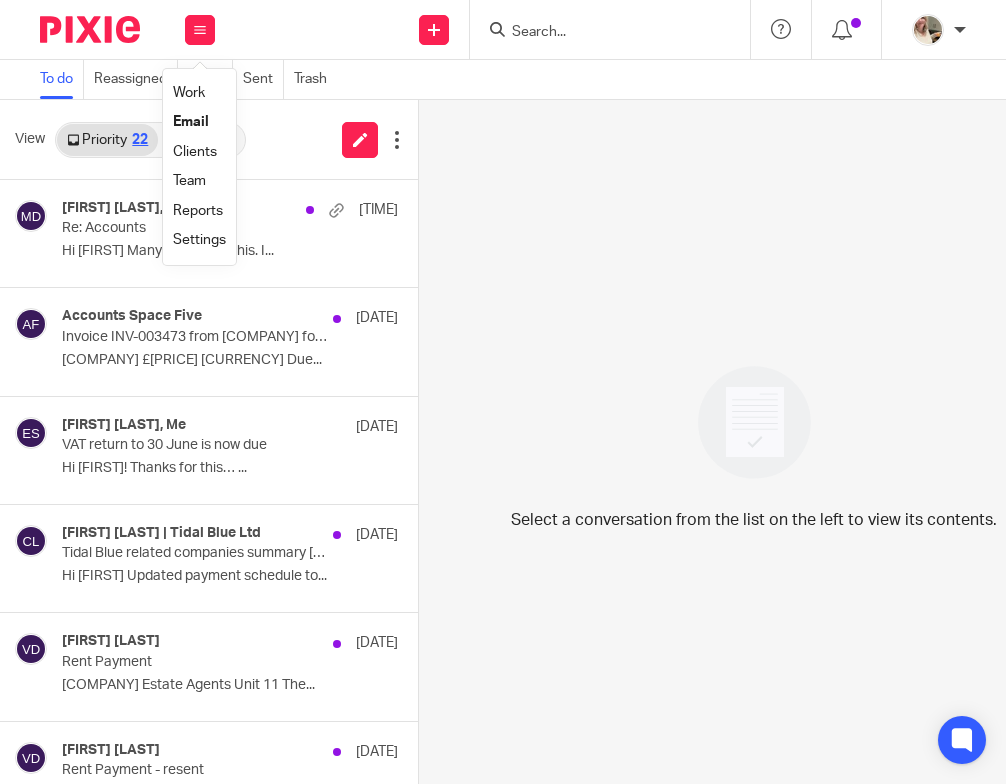click on "Work" at bounding box center (189, 93) 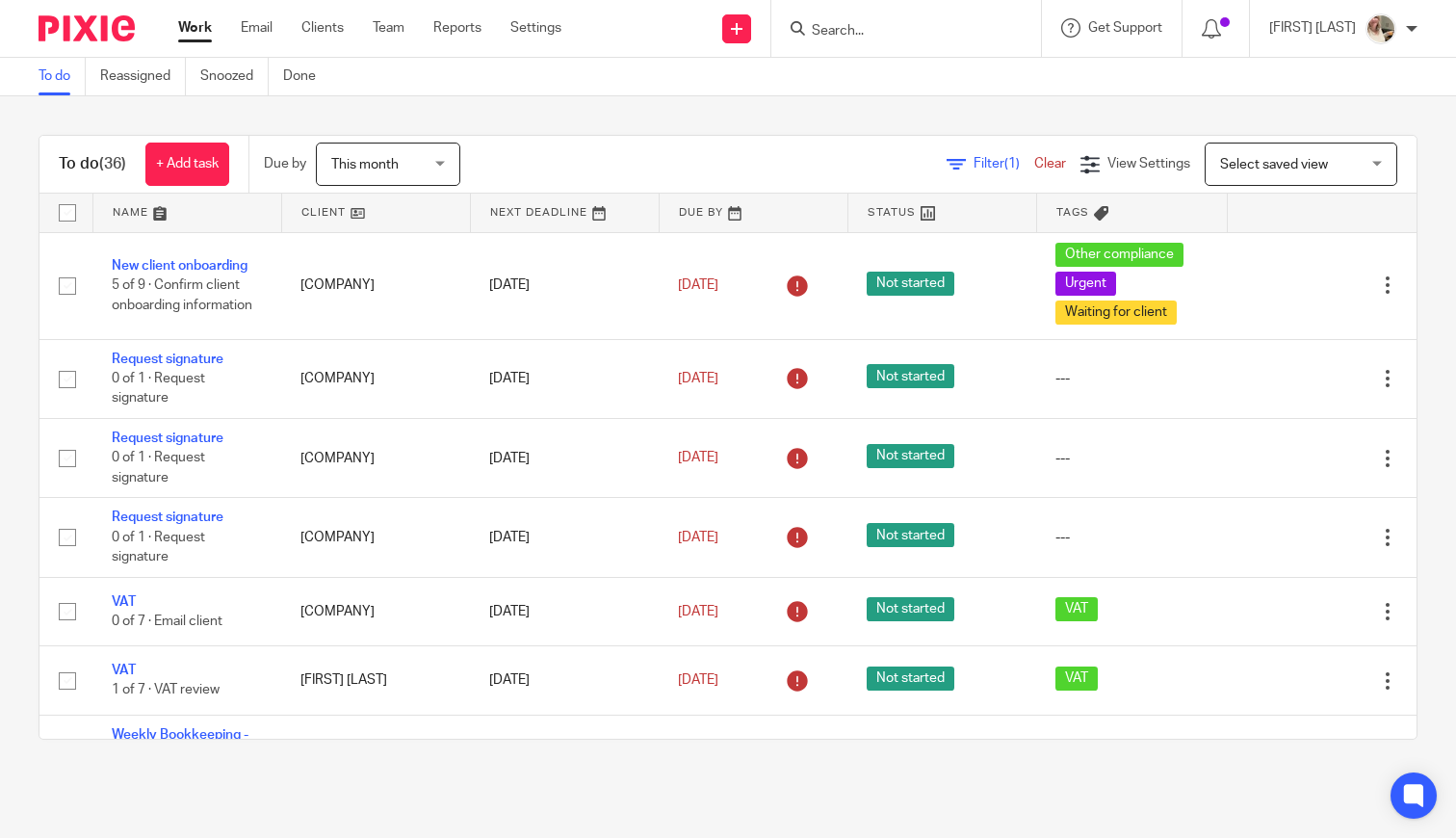 scroll, scrollTop: 0, scrollLeft: 0, axis: both 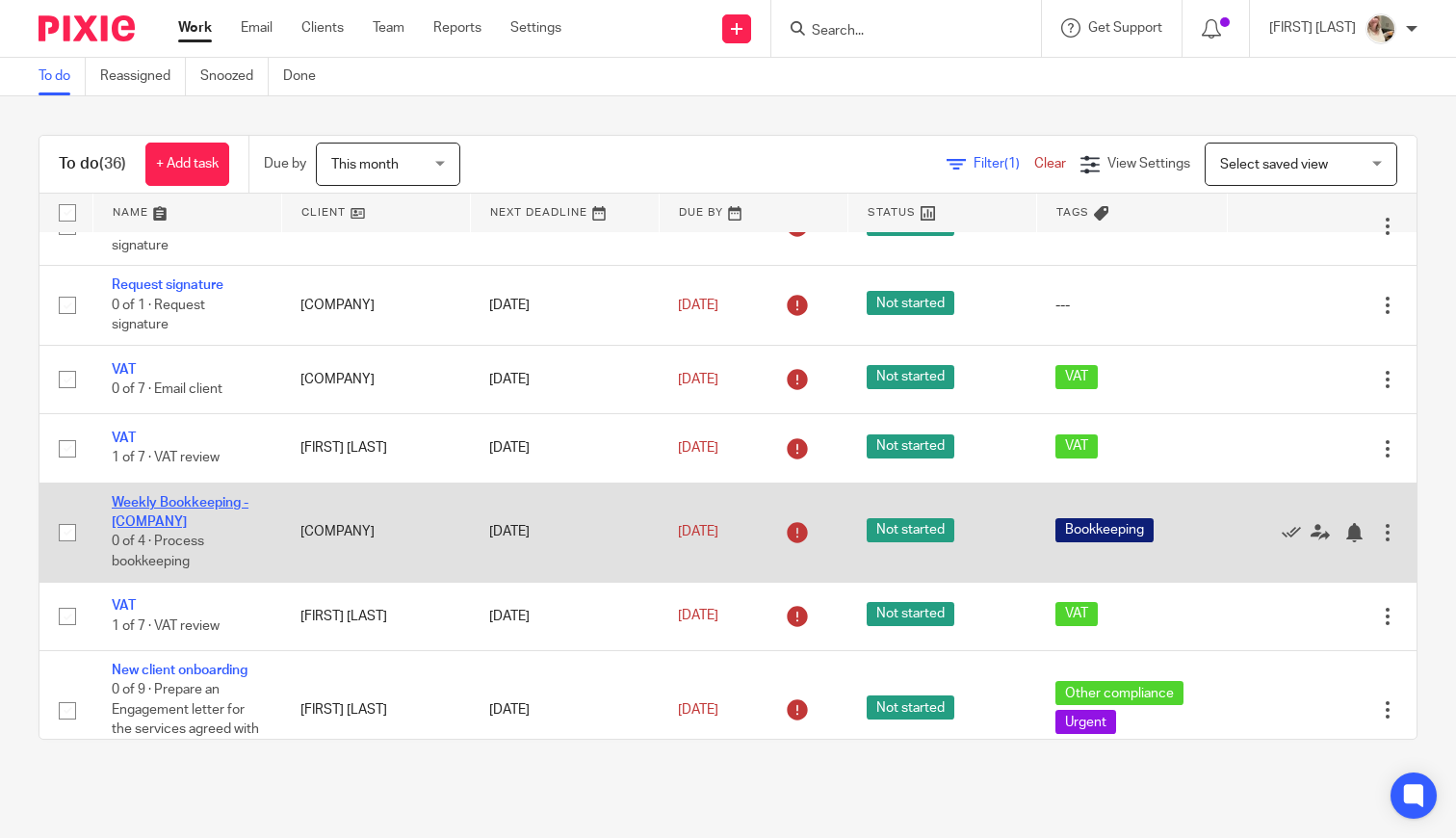 click on "Monthly Bookkeeping - [COMPANY]" at bounding box center [180, 512] 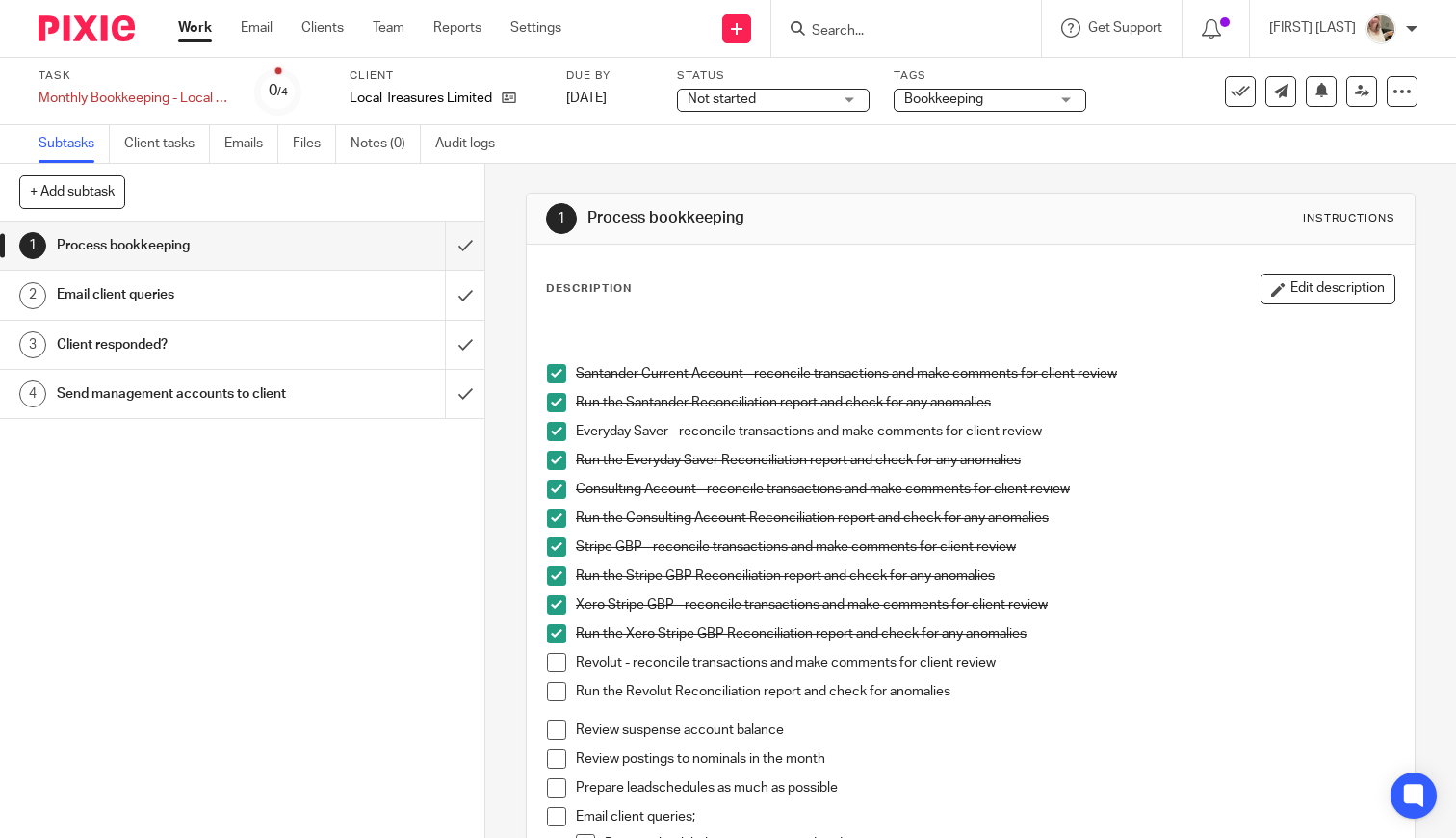 scroll, scrollTop: 0, scrollLeft: 0, axis: both 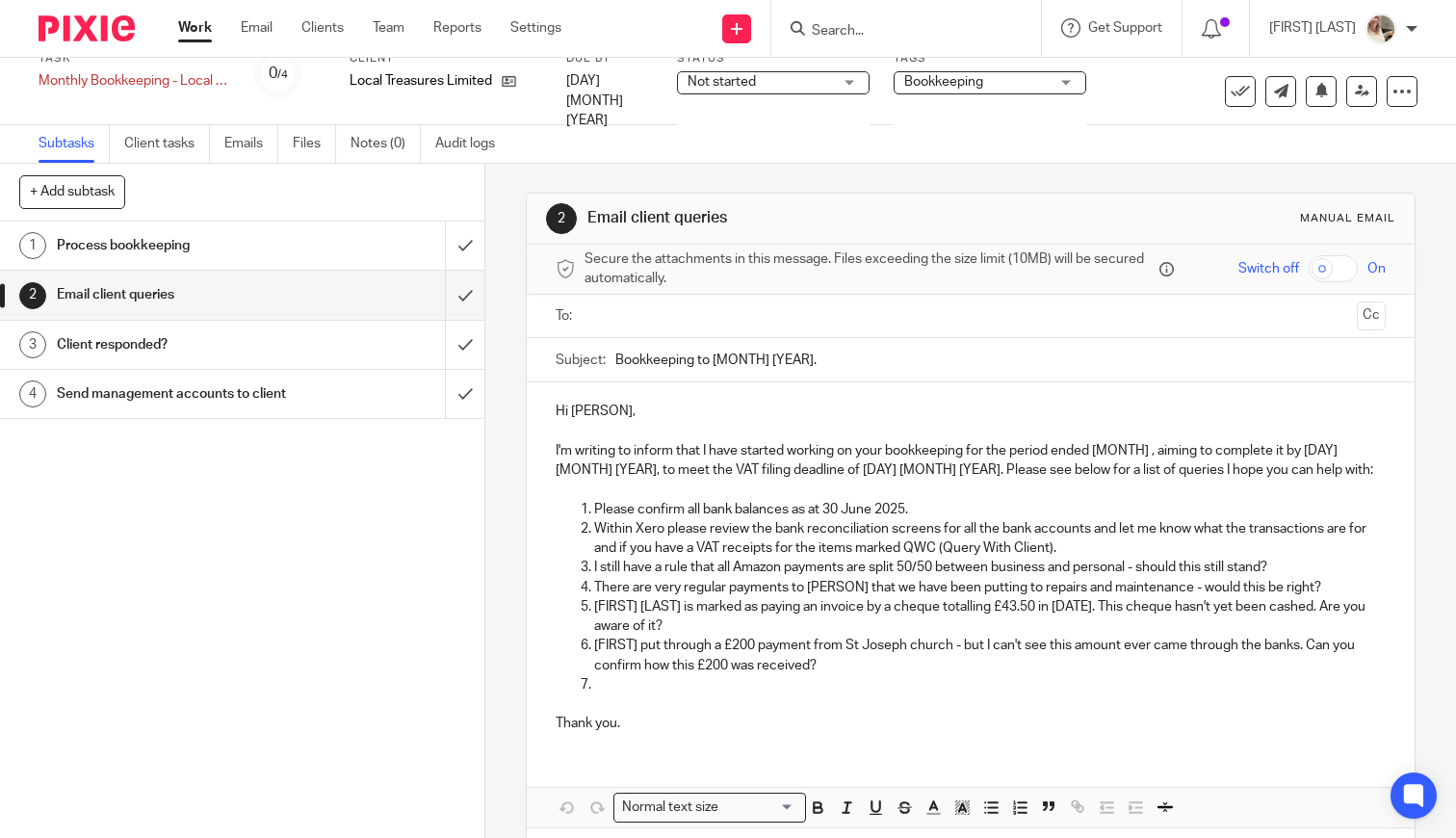 click at bounding box center [970, 316] 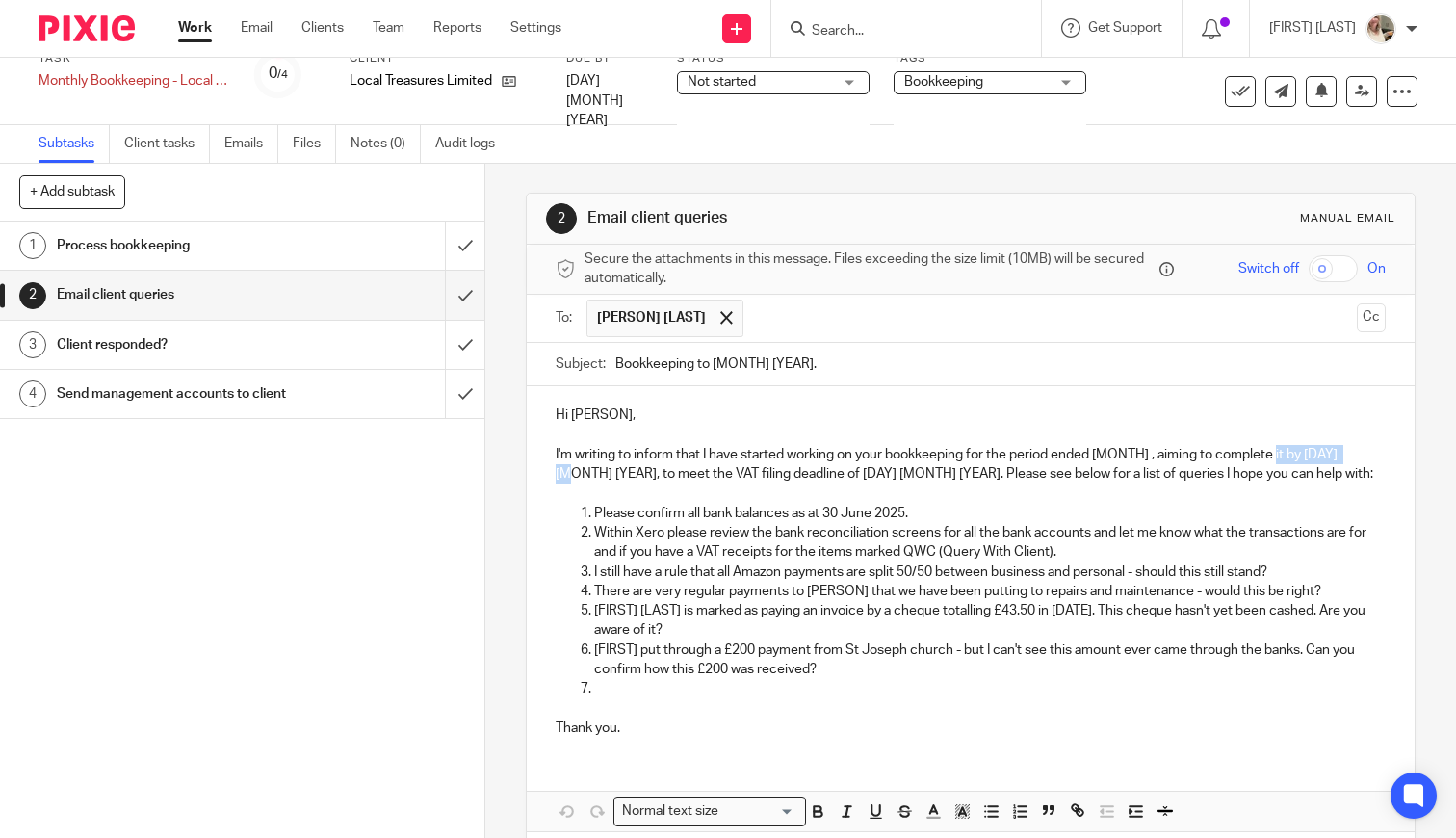 drag, startPoint x: 1268, startPoint y: 454, endPoint x: 1357, endPoint y: 457, distance: 89.0505 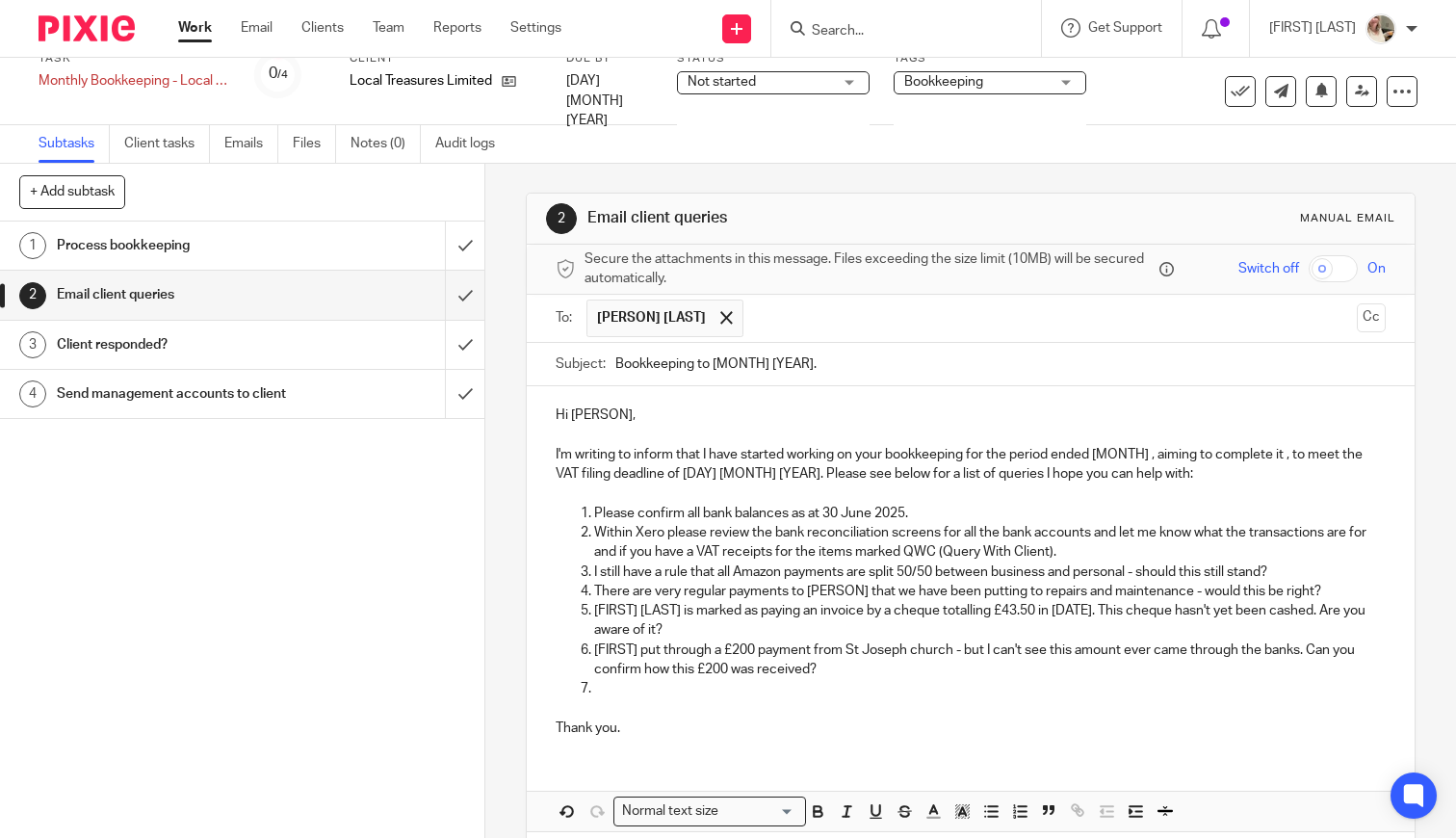 type 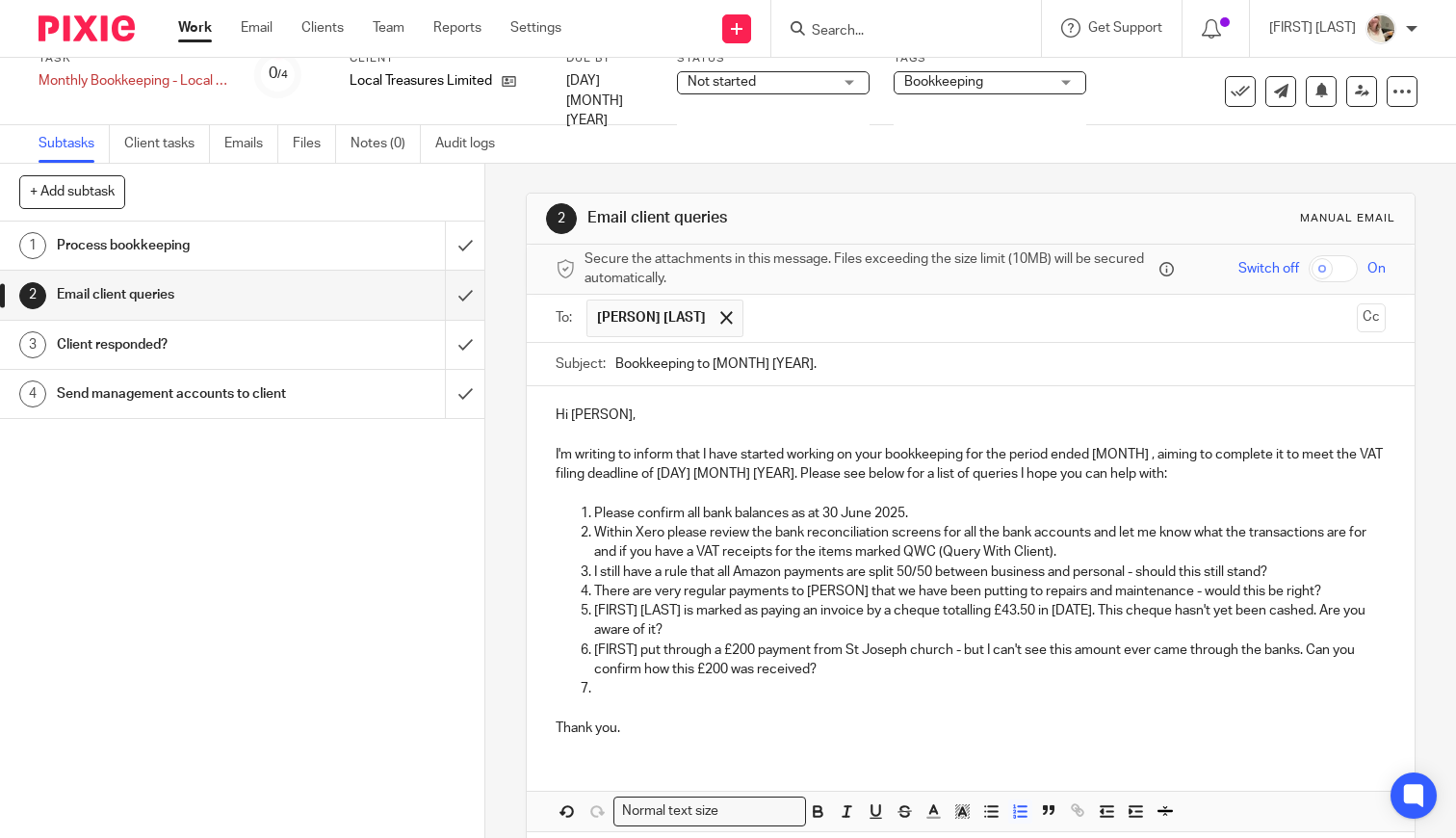 click at bounding box center [990, 689] 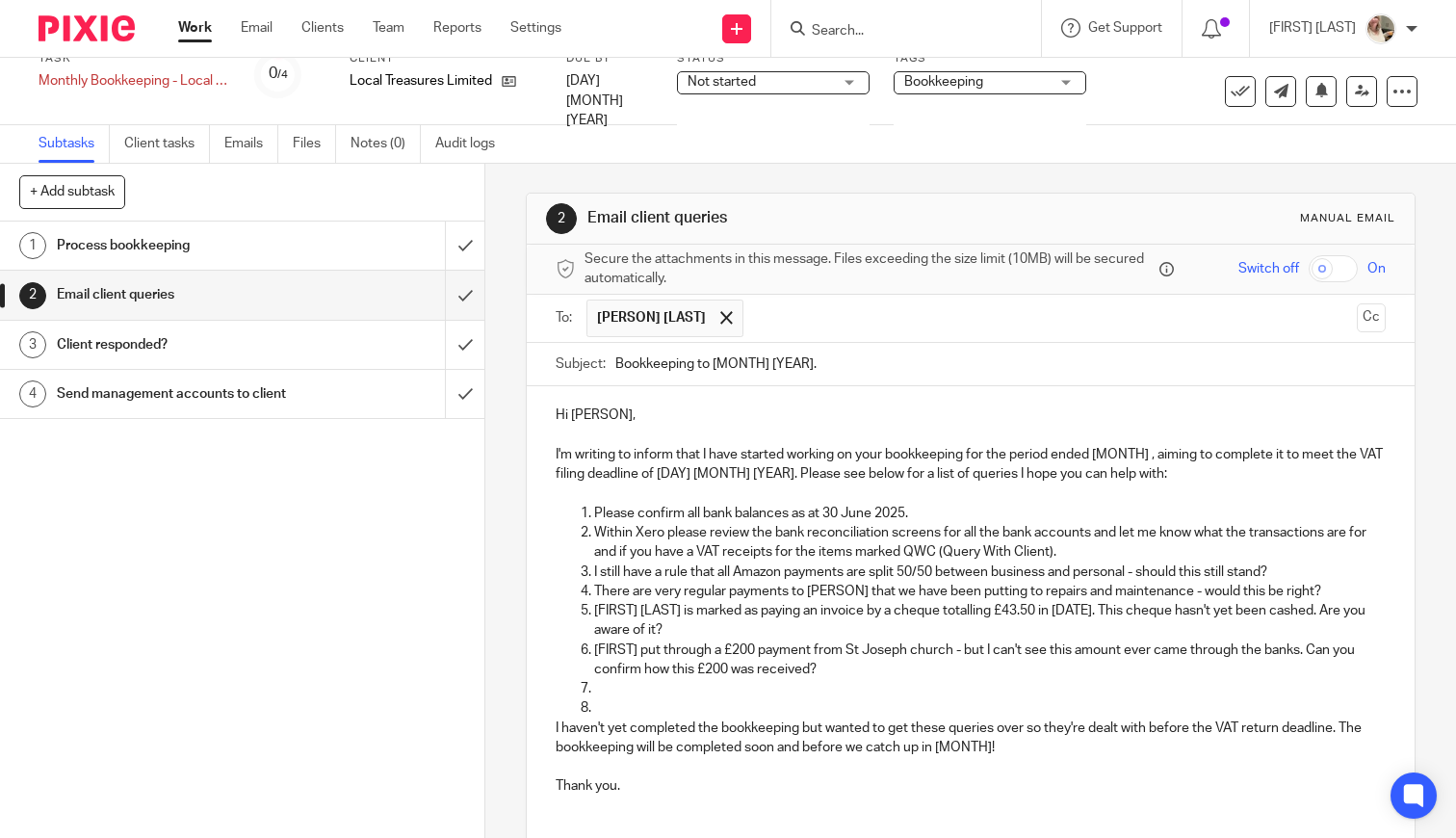click on "I haven't yet completed the bookkeeping but wanted to get these queries over so they're dealt with before the VAT return deadline. The bookkeeping will be completed soon and before we catch up in September!" at bounding box center (971, 738) 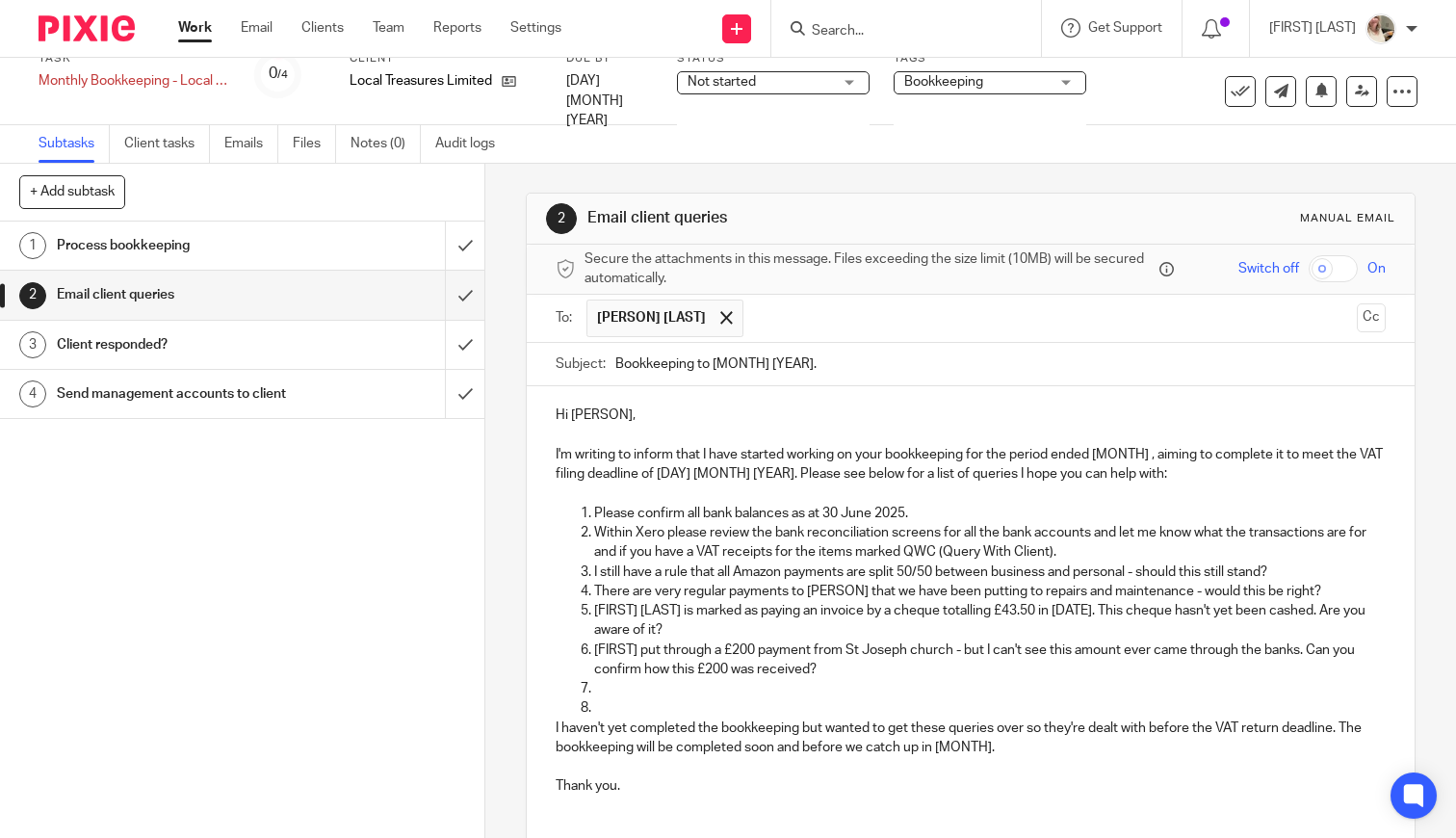 scroll, scrollTop: 0, scrollLeft: 0, axis: both 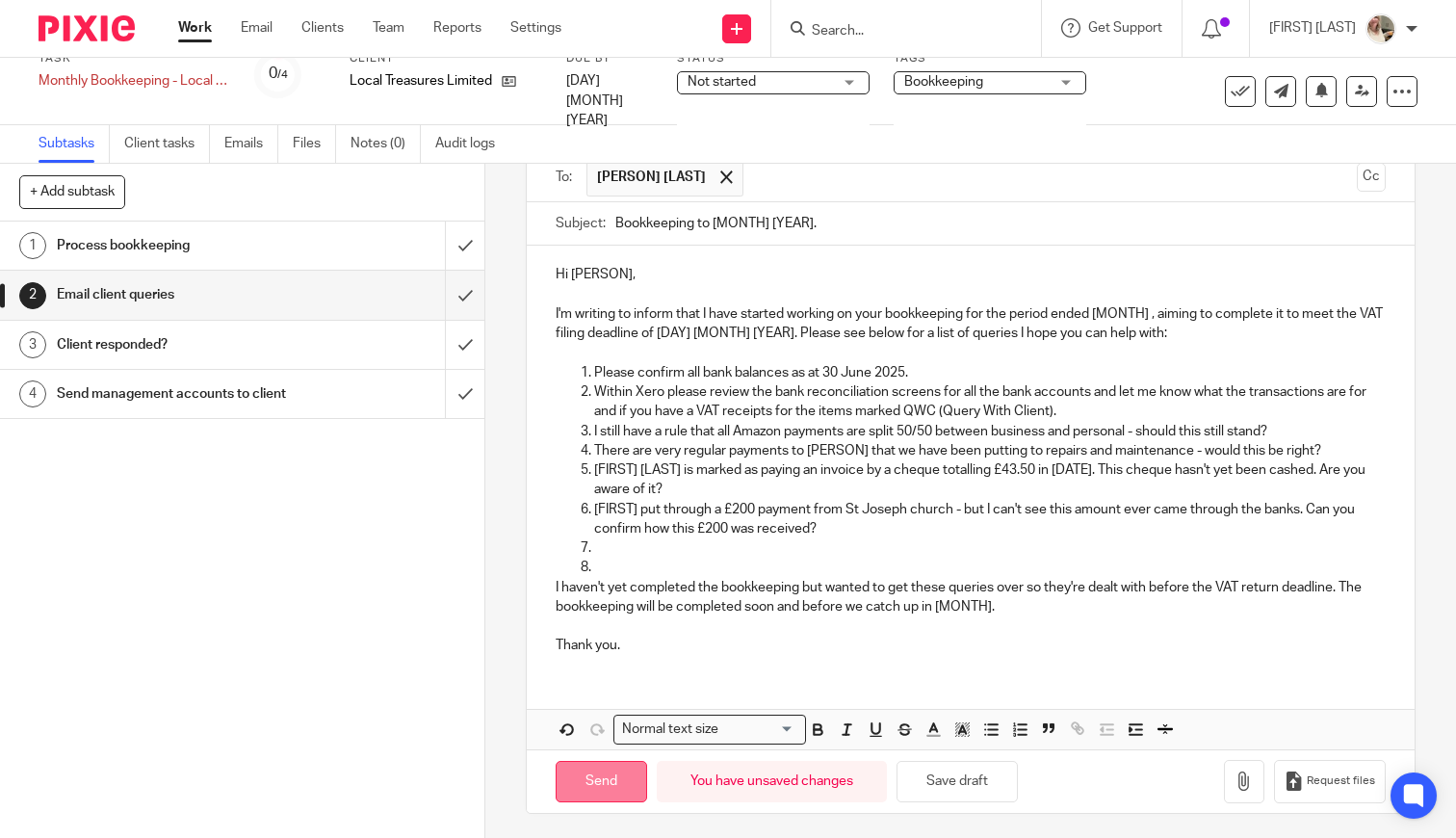click on "Send" at bounding box center [601, 781] 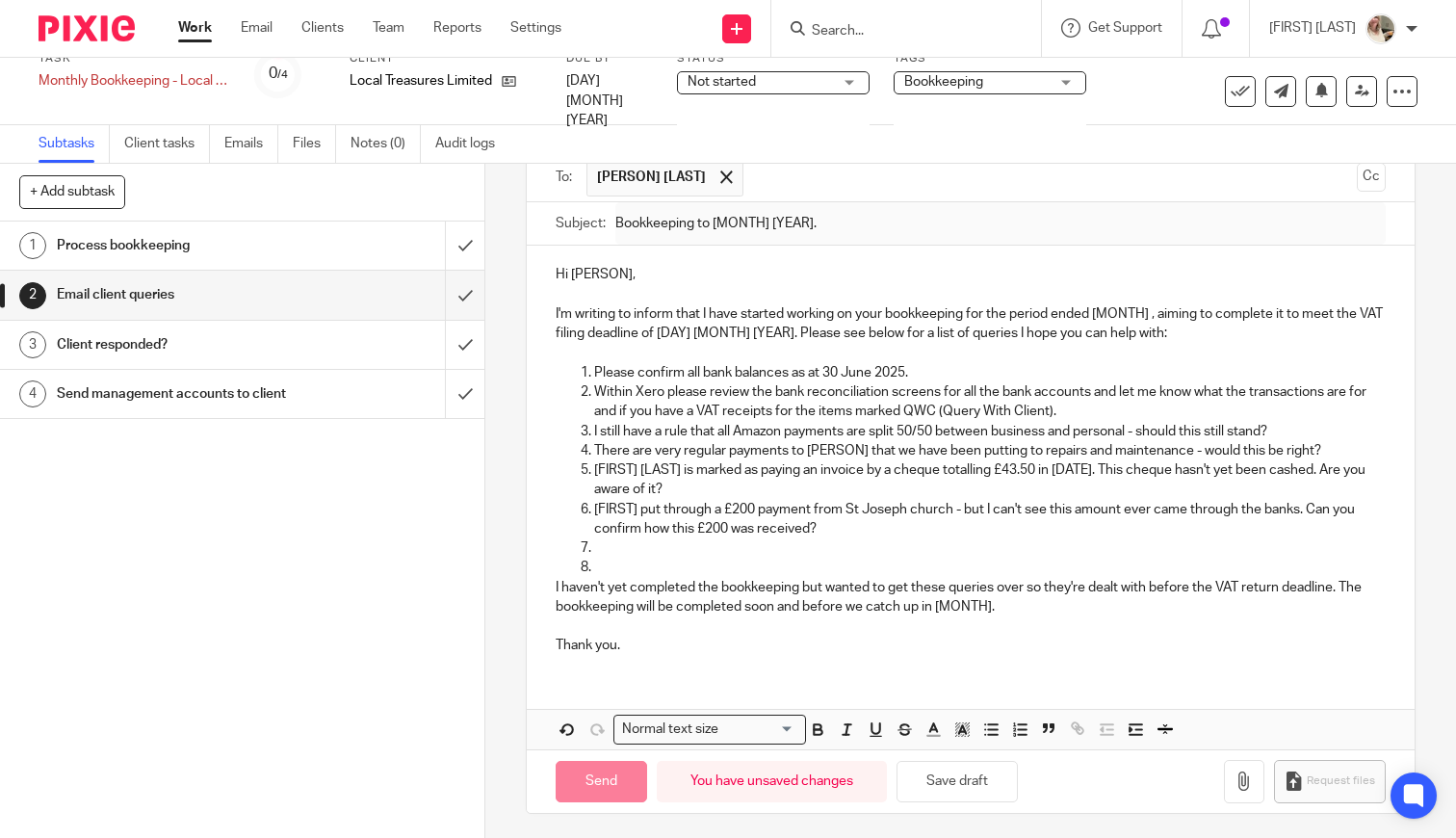 type on "Sent" 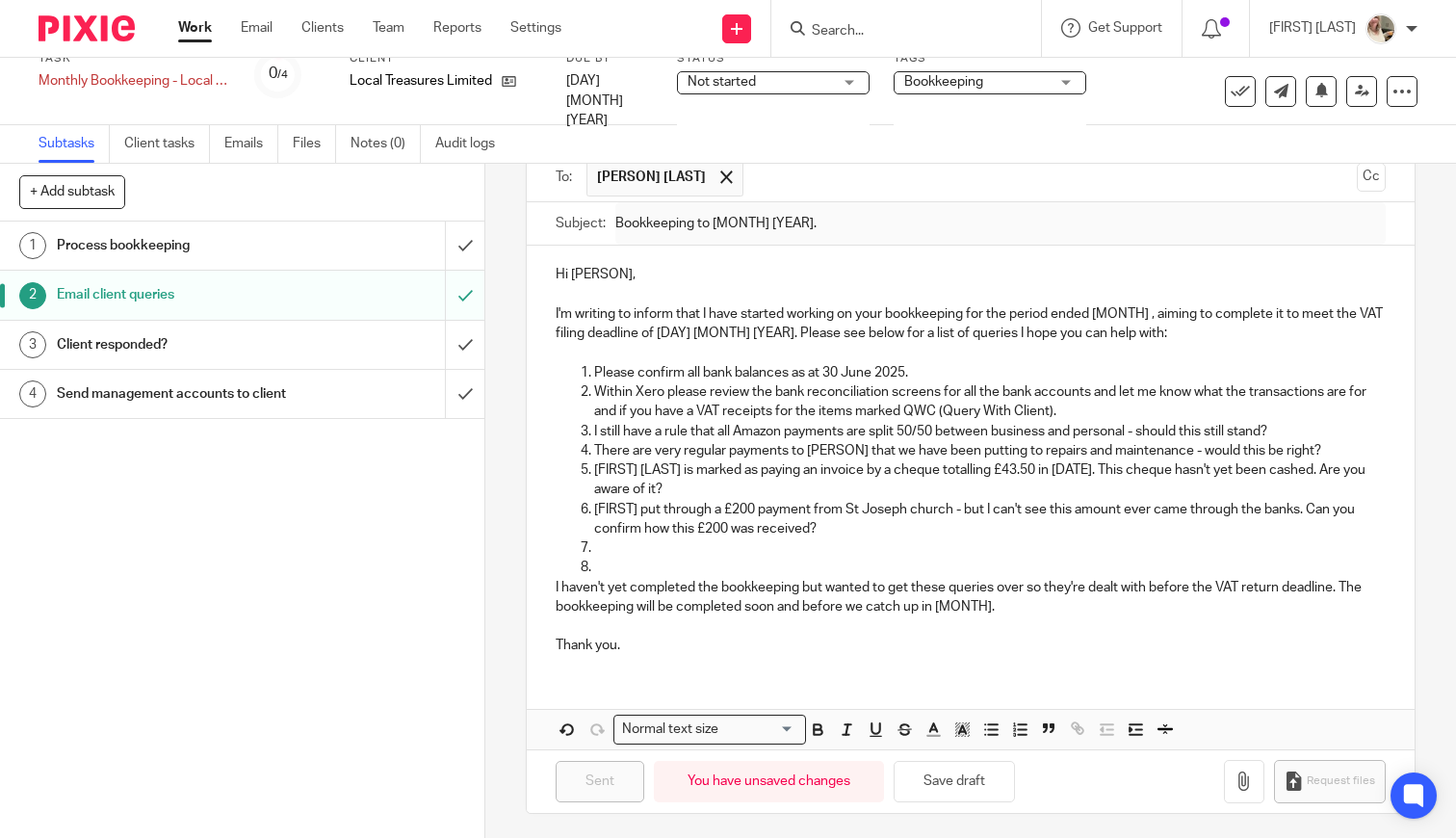 click on "Work" at bounding box center (195, 28) 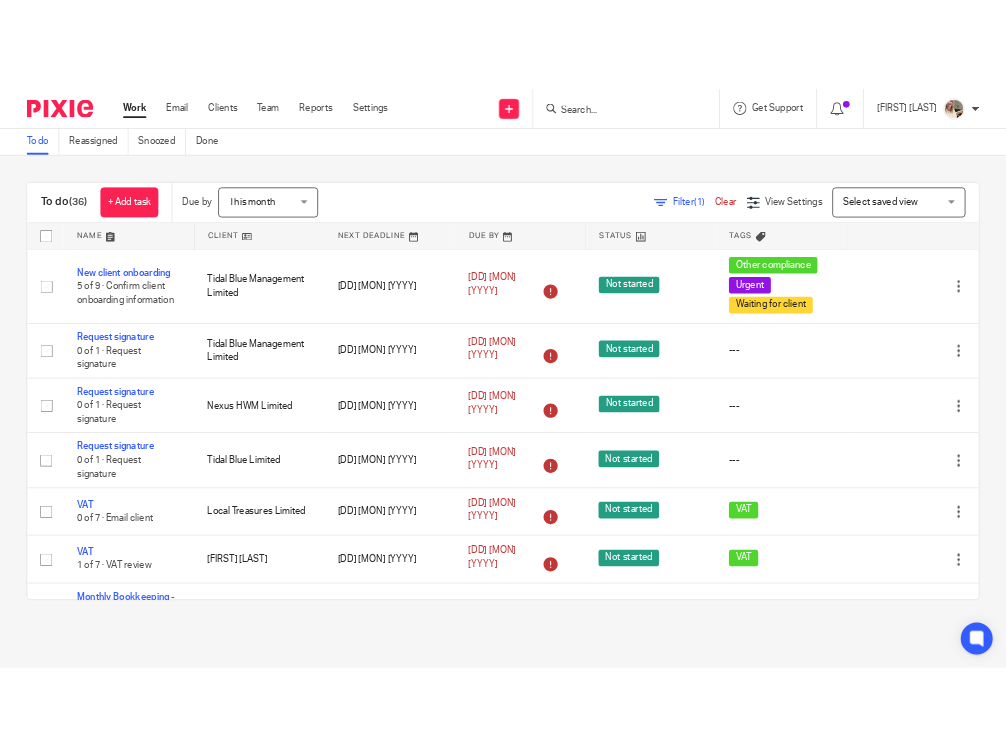 scroll, scrollTop: 0, scrollLeft: 0, axis: both 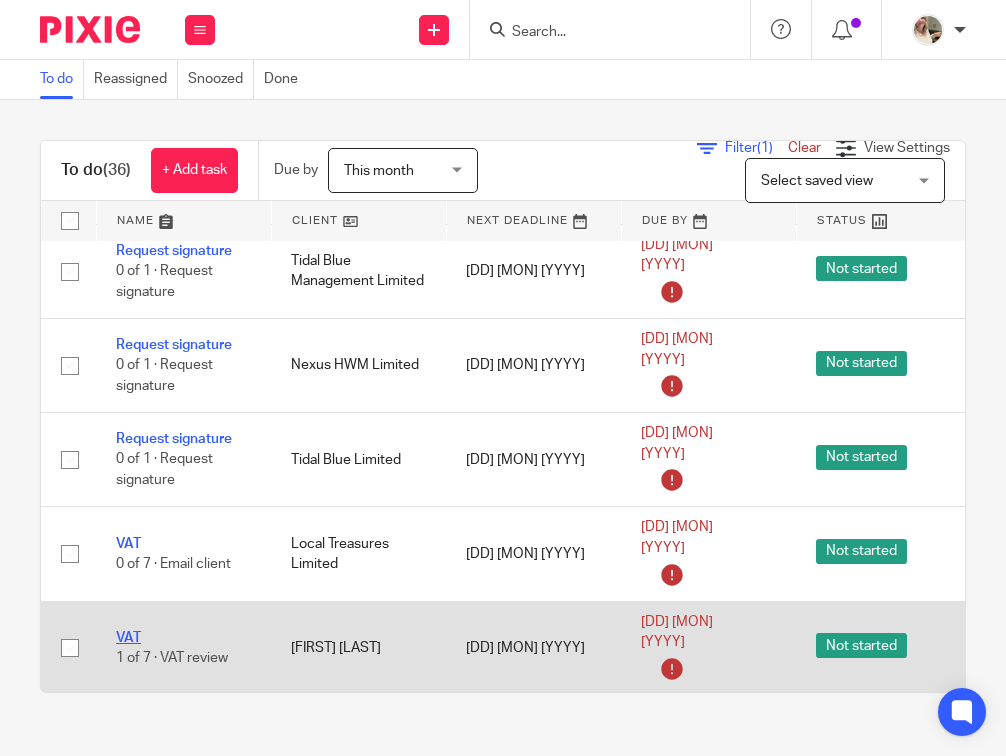 click on "VAT" at bounding box center (128, 638) 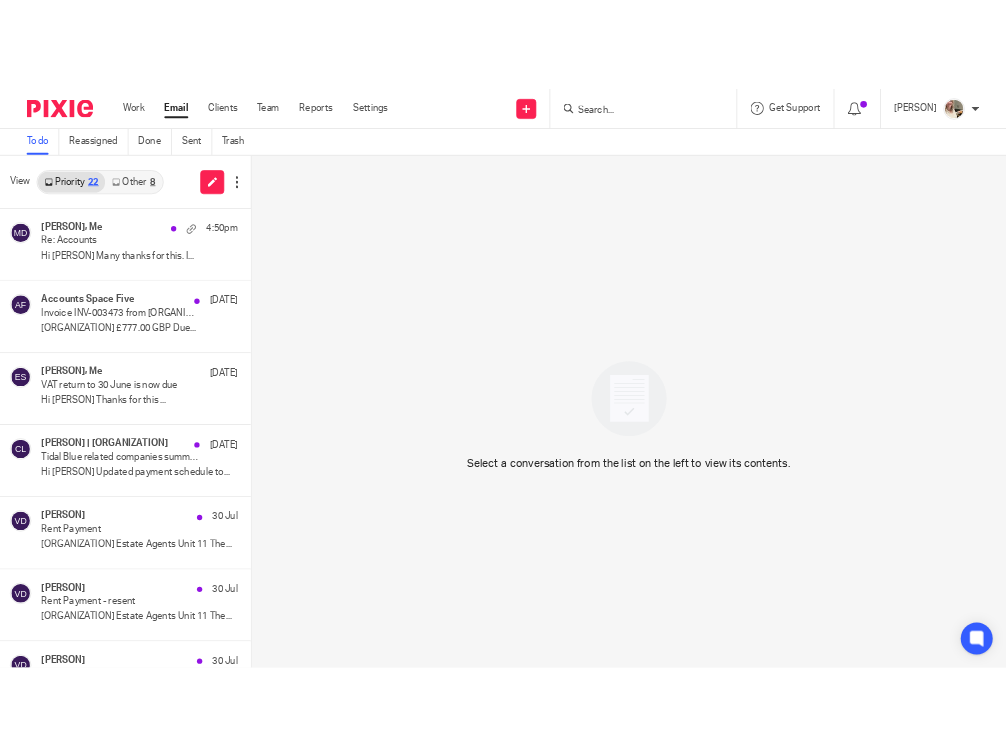 scroll, scrollTop: 0, scrollLeft: 0, axis: both 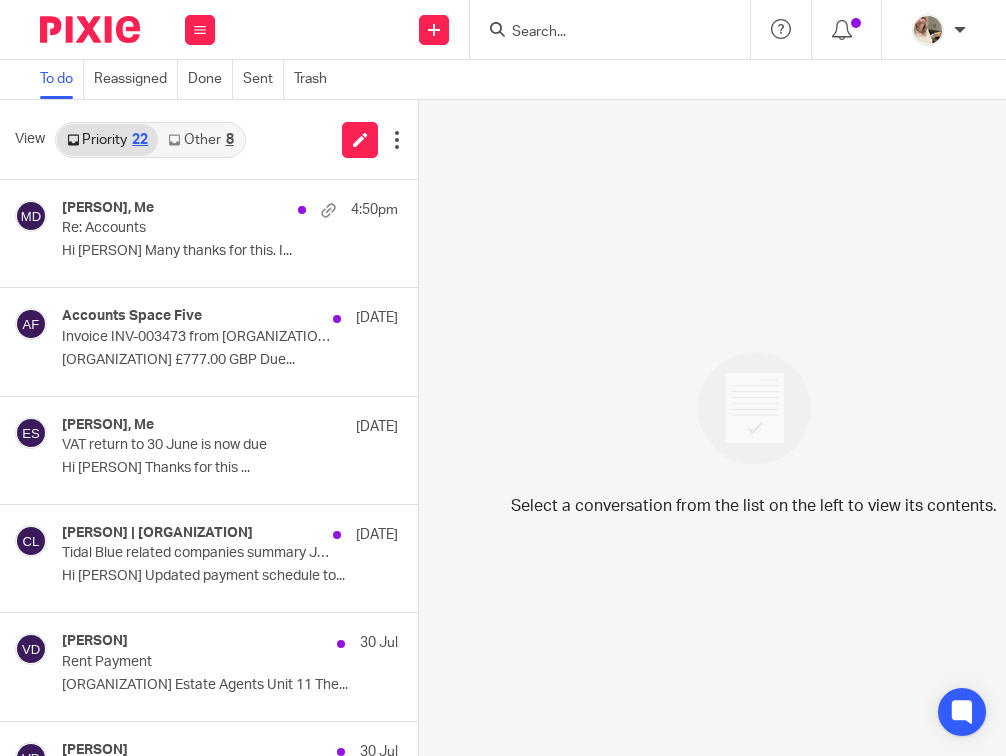 click on "8" at bounding box center [230, 140] 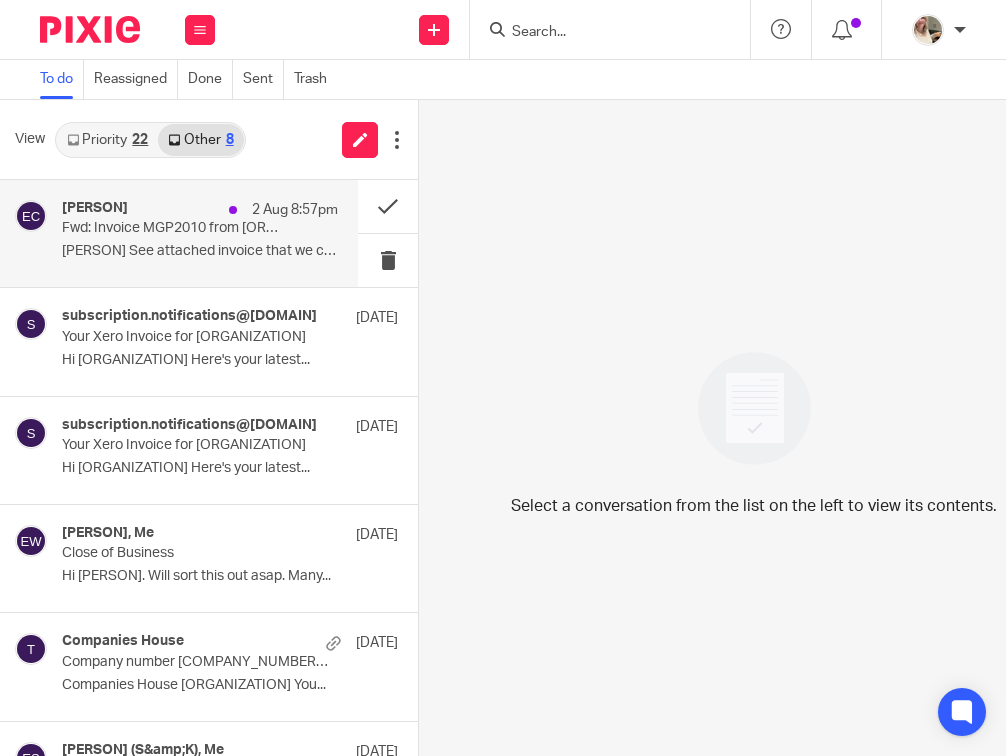 click on "Fwd: Invoice MGP2010 from Mark Goodwin Pianos Ltd for Ed Carlile" at bounding box center (172, 228) 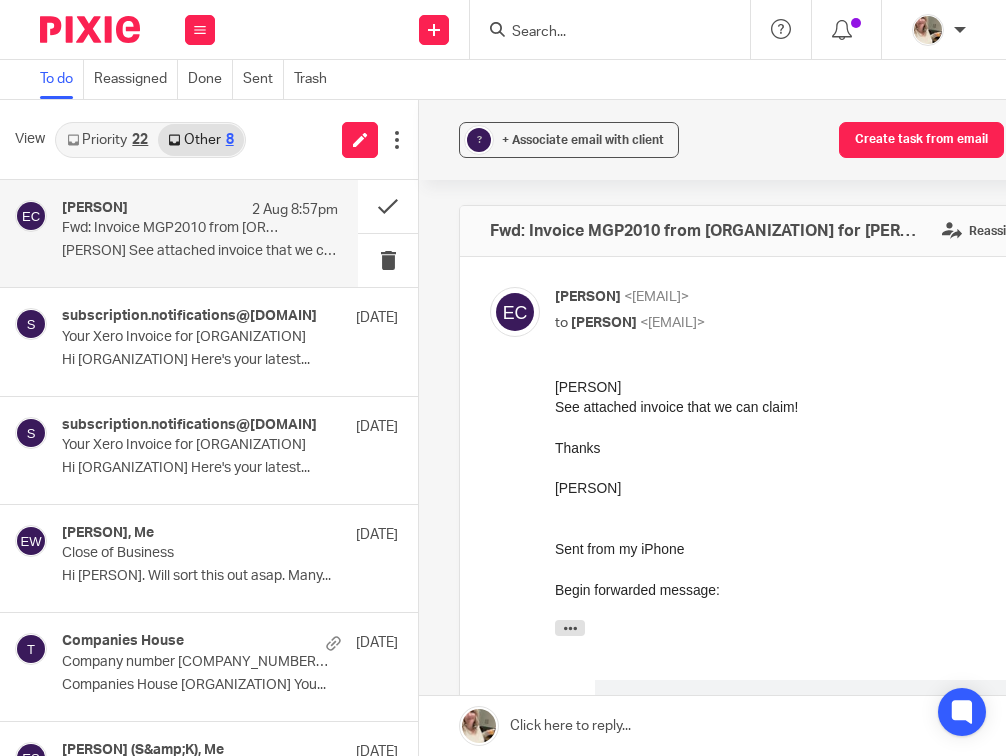 scroll, scrollTop: 0, scrollLeft: 0, axis: both 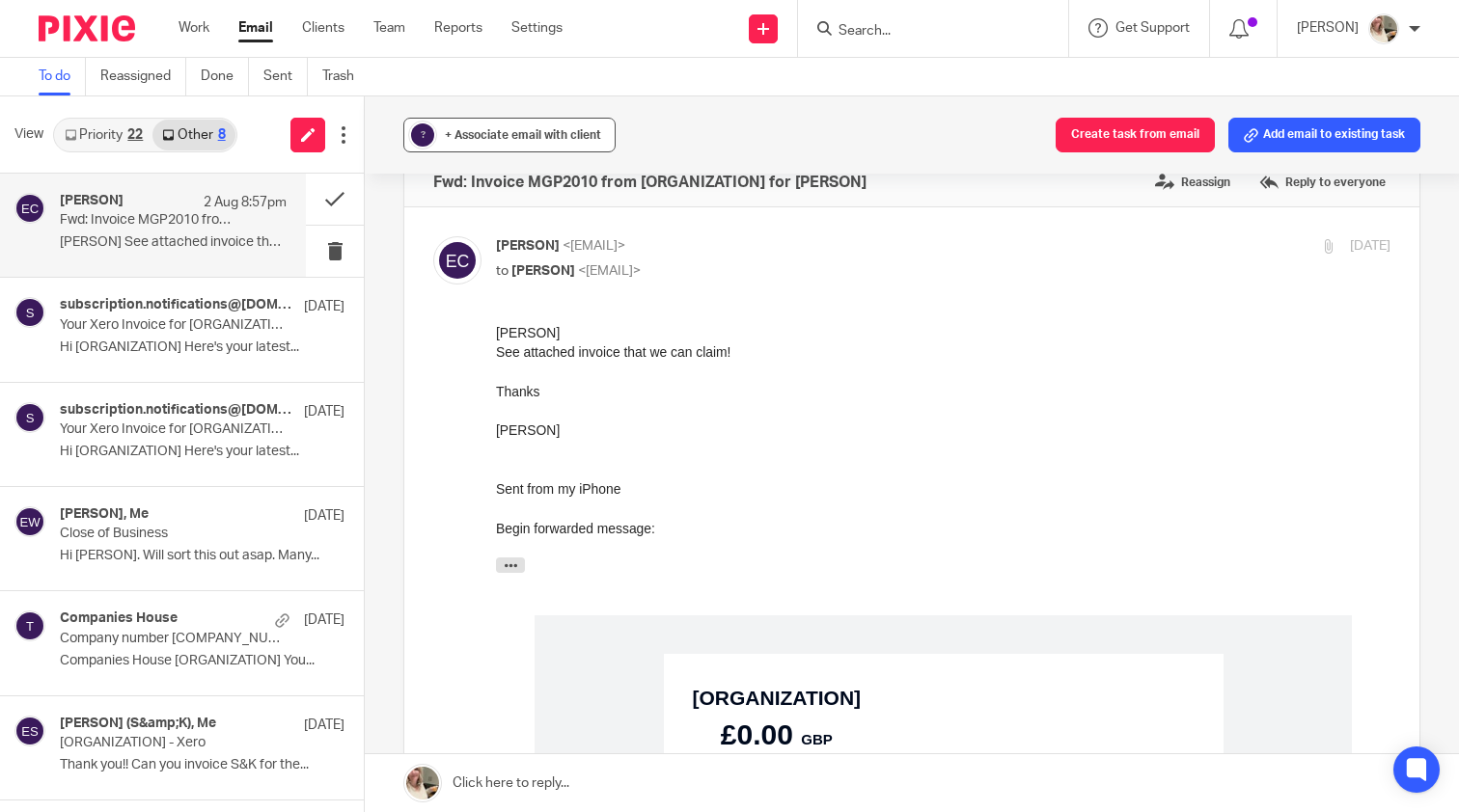 click on "+ Associate email with client" at bounding box center [523, 135] 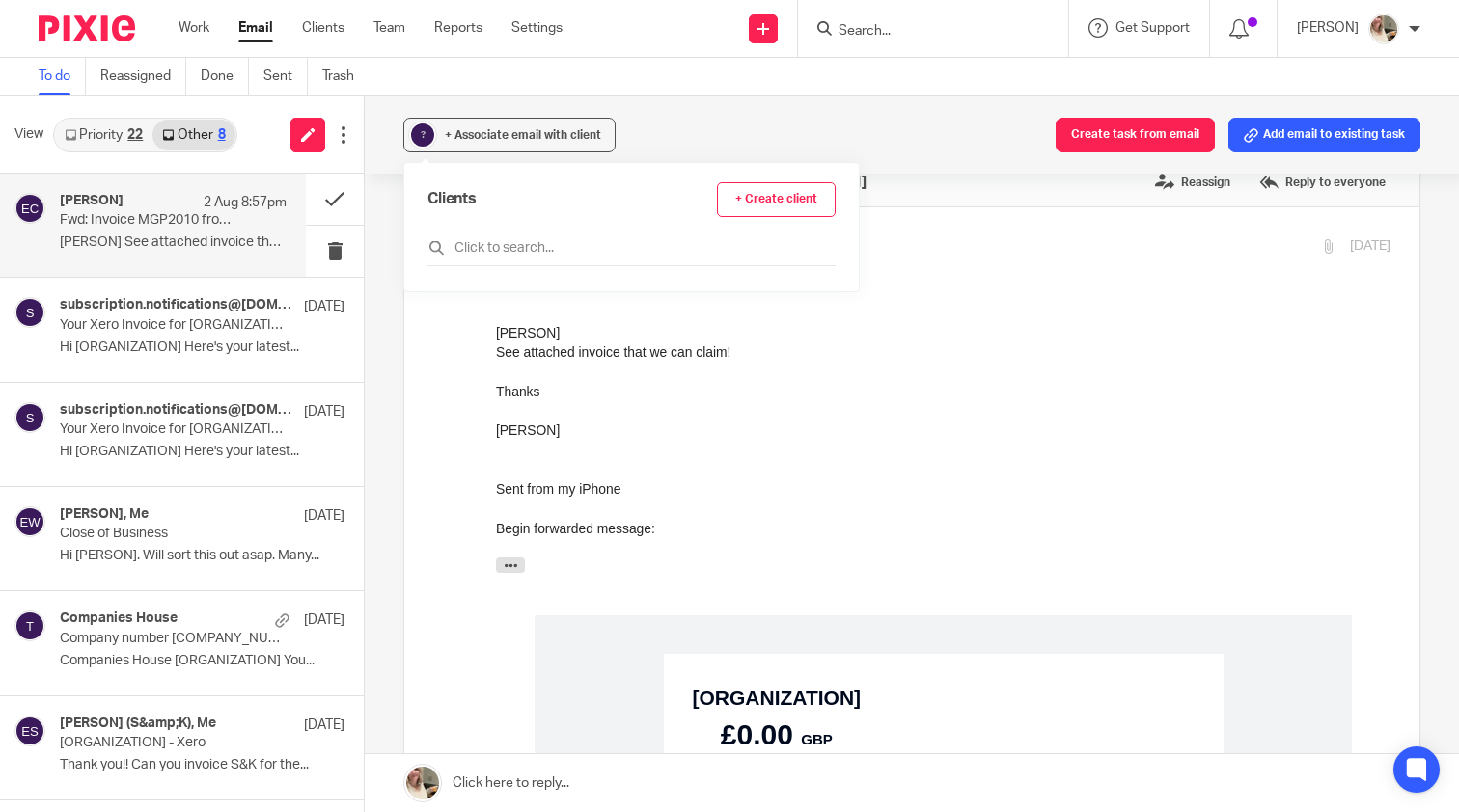 click on "Clients
+ Create client" at bounding box center (631, 224) 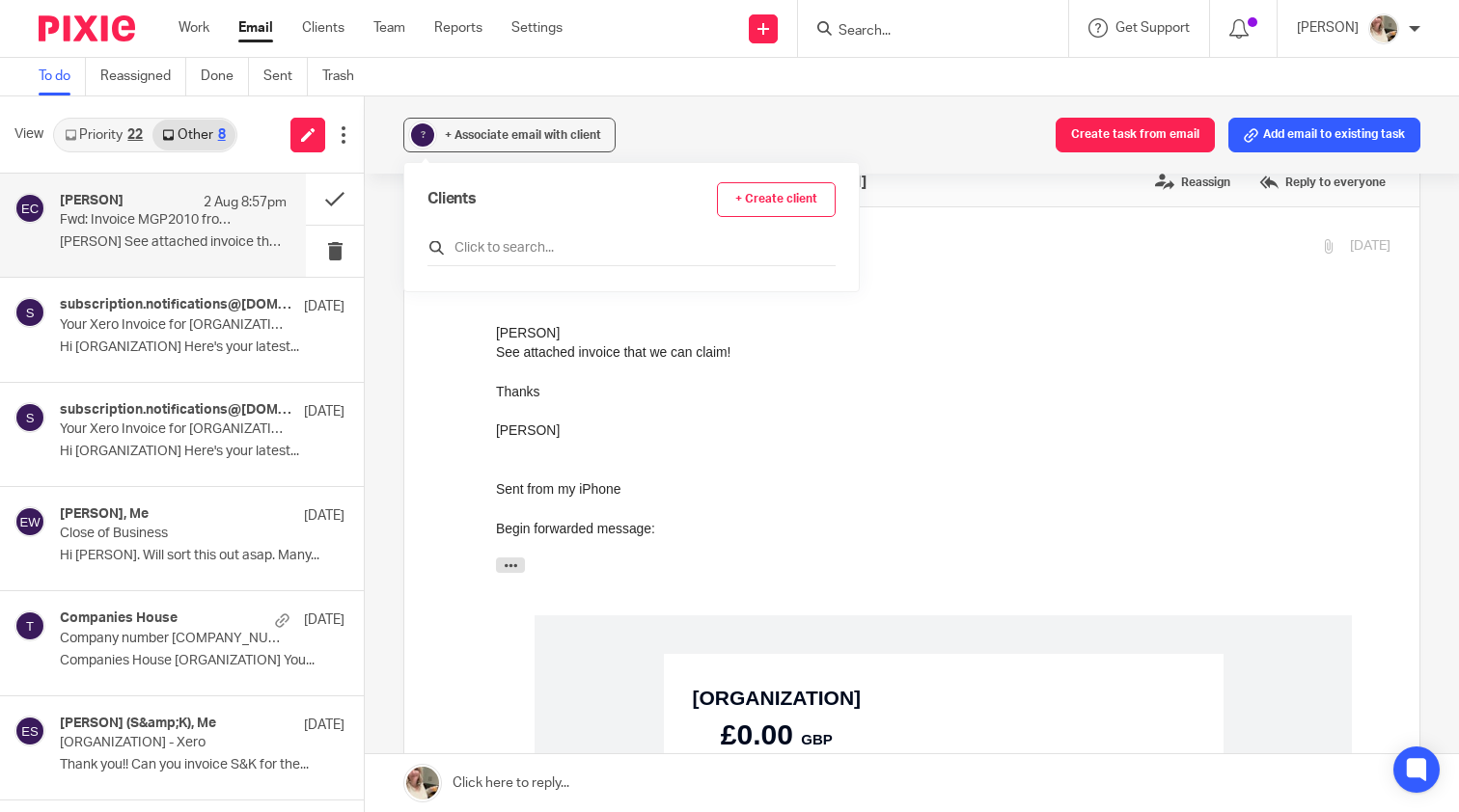 click at bounding box center [631, 248] 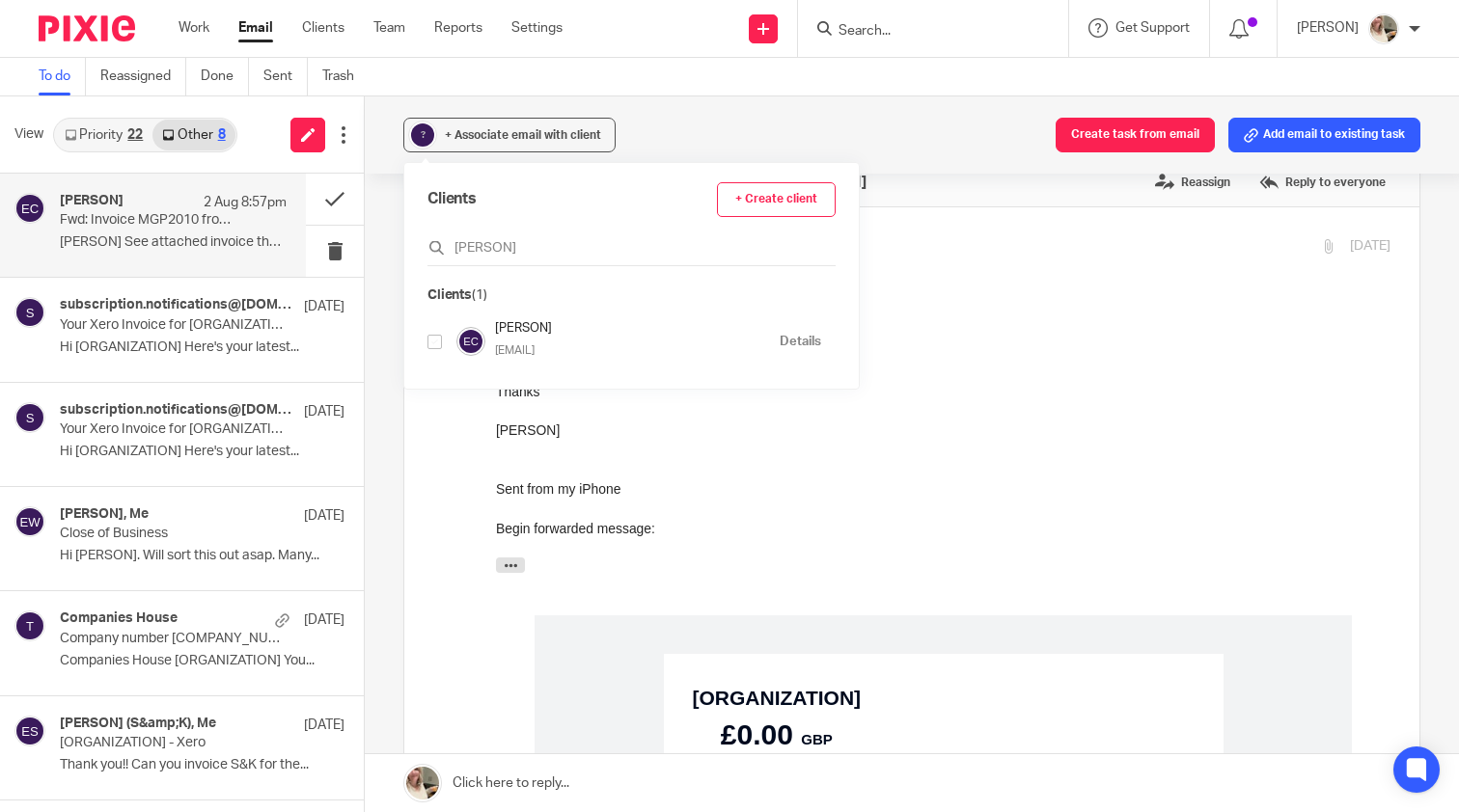 type on "ed car" 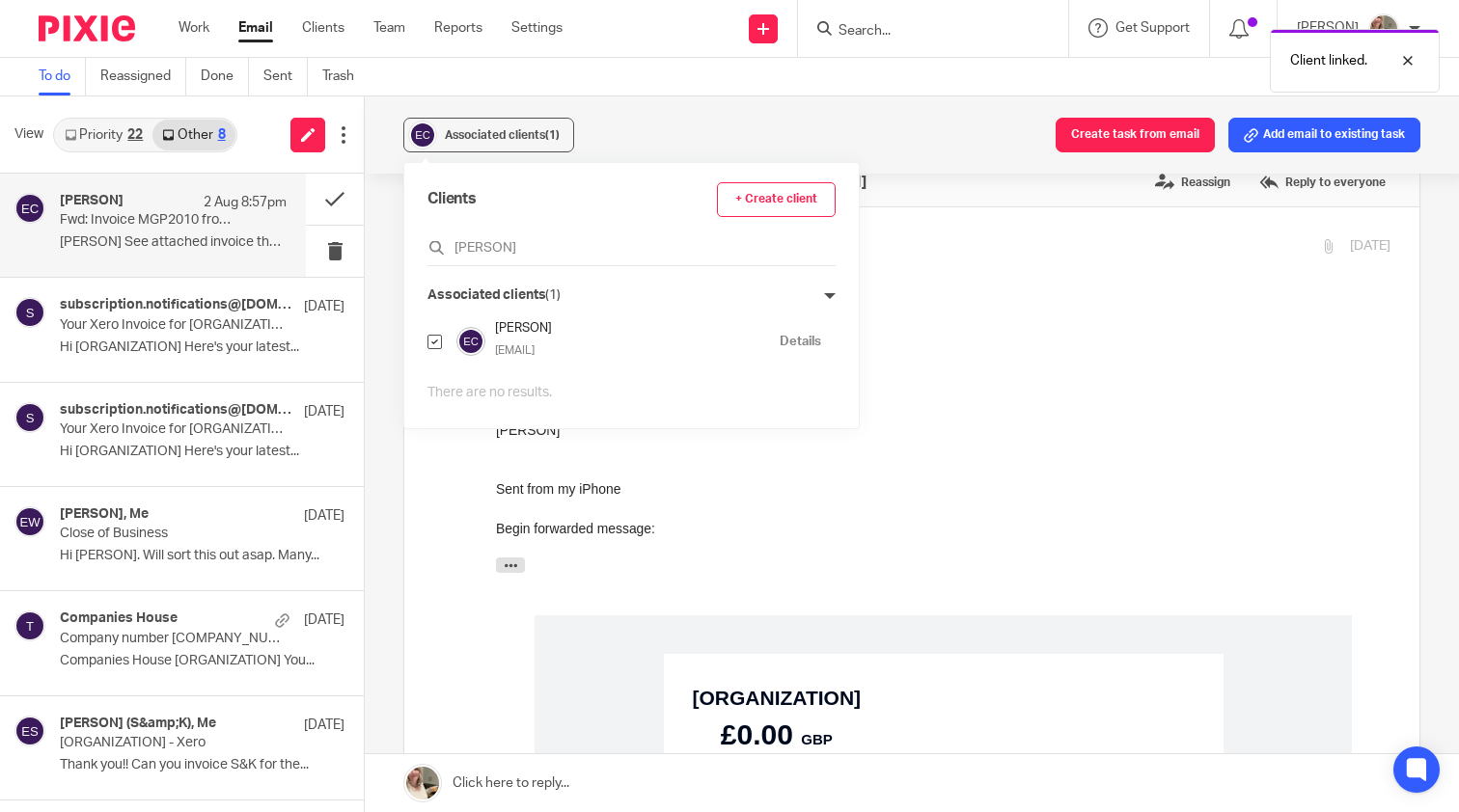 click on "See attached invoice that we can claim!" at bounding box center [943, 352] 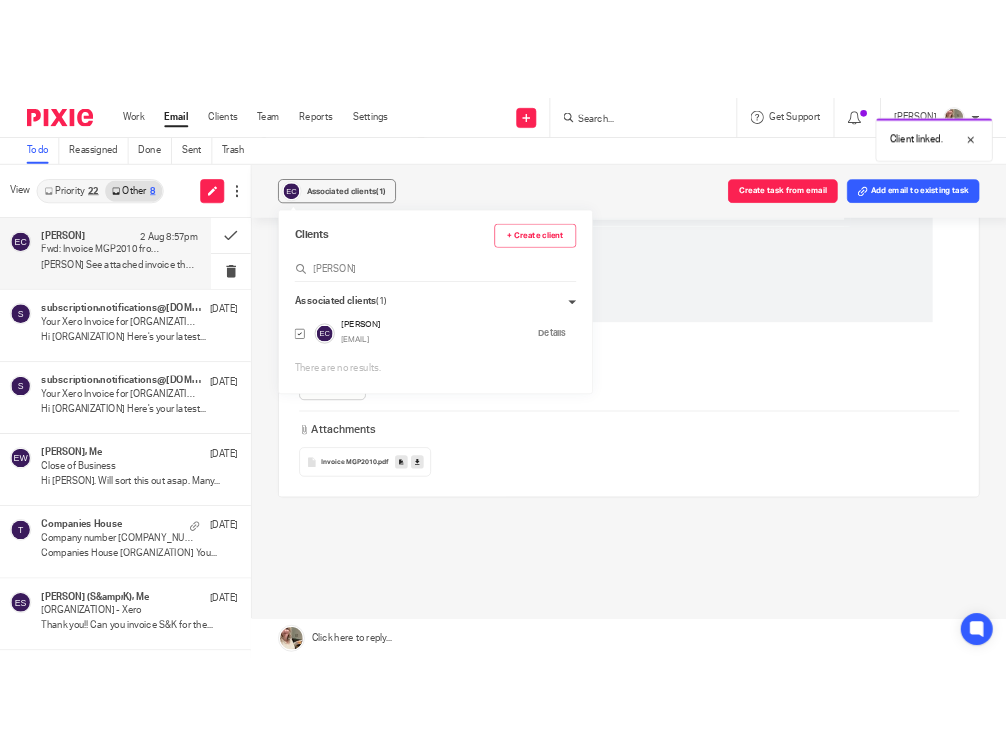 scroll, scrollTop: 1411, scrollLeft: 0, axis: vertical 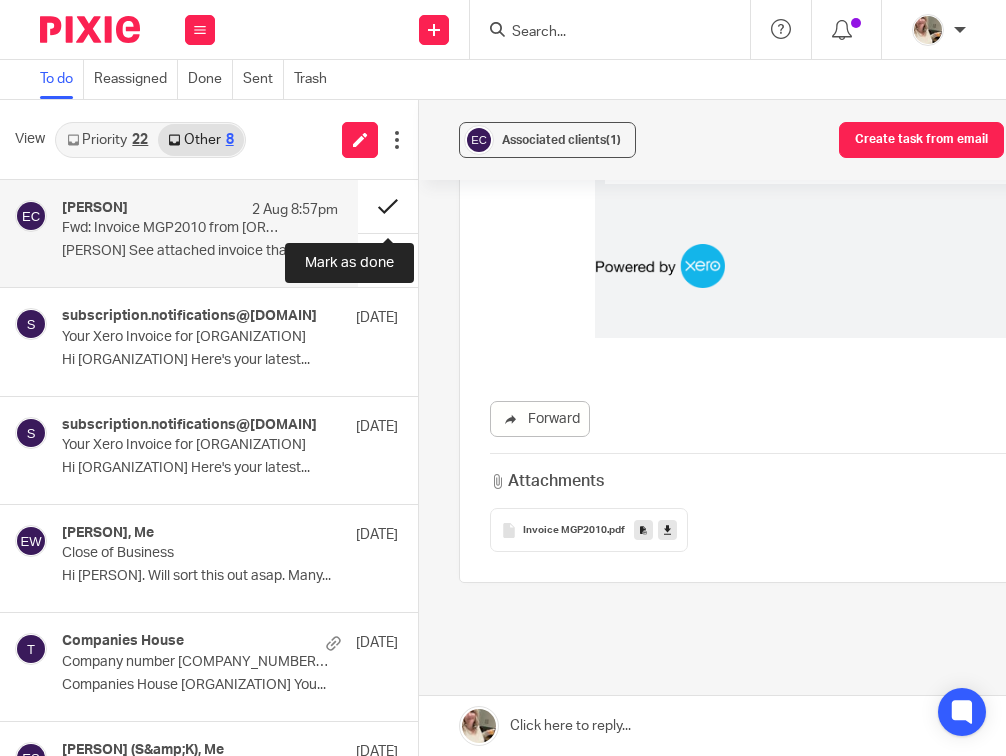 click at bounding box center (388, 206) 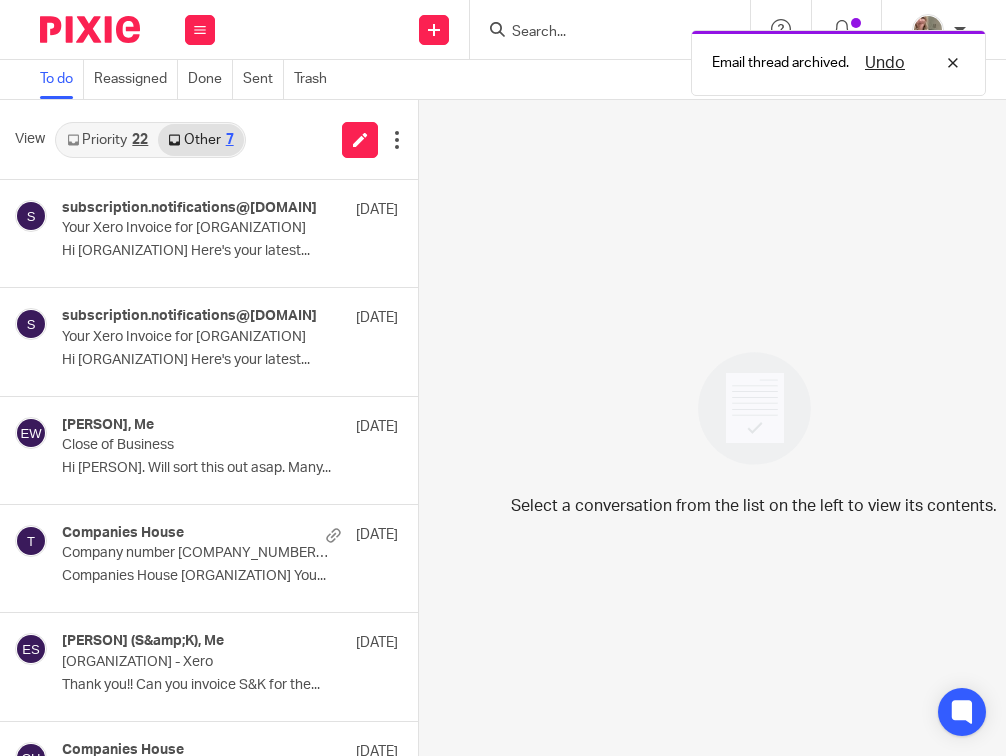 click on "Priority
22" at bounding box center (107, 140) 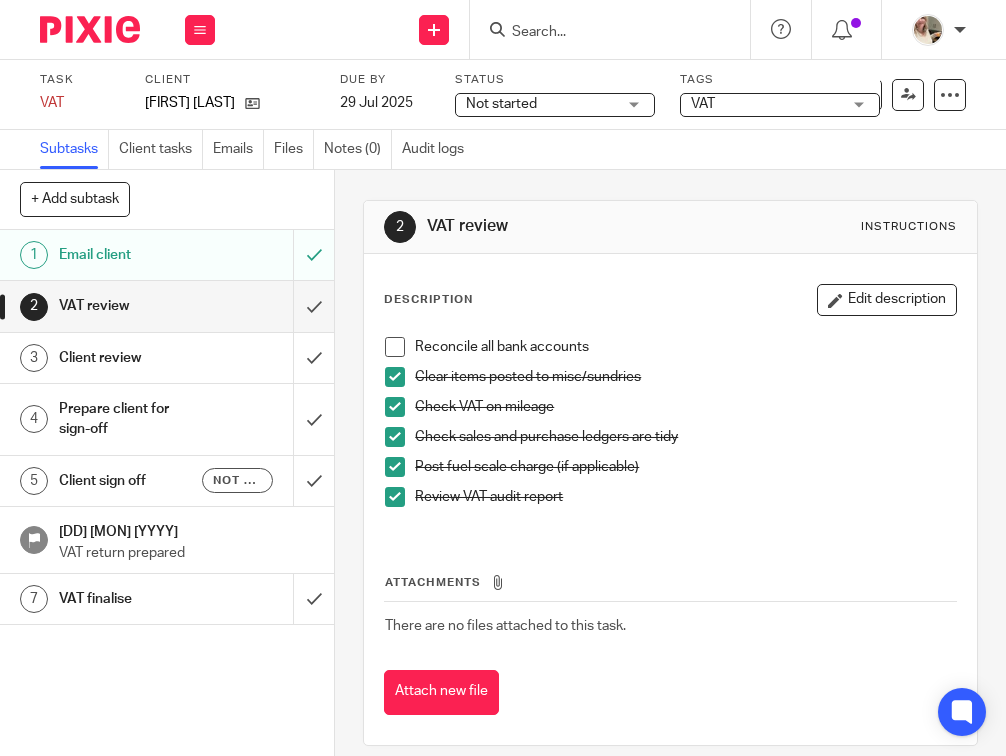 scroll, scrollTop: 0, scrollLeft: 0, axis: both 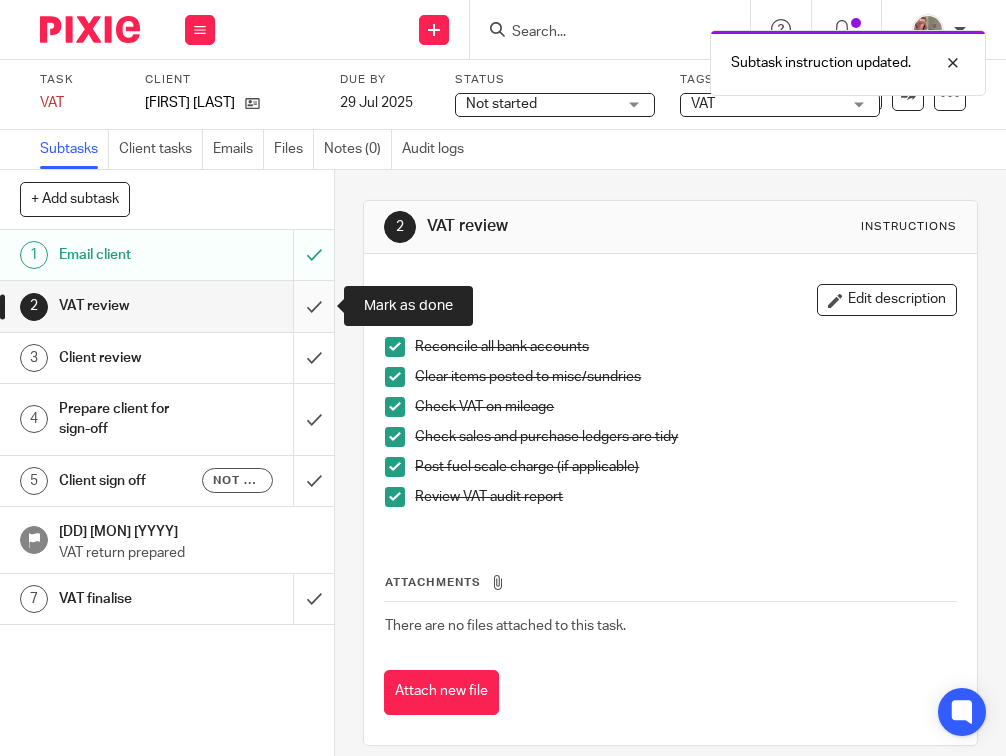click at bounding box center [167, 306] 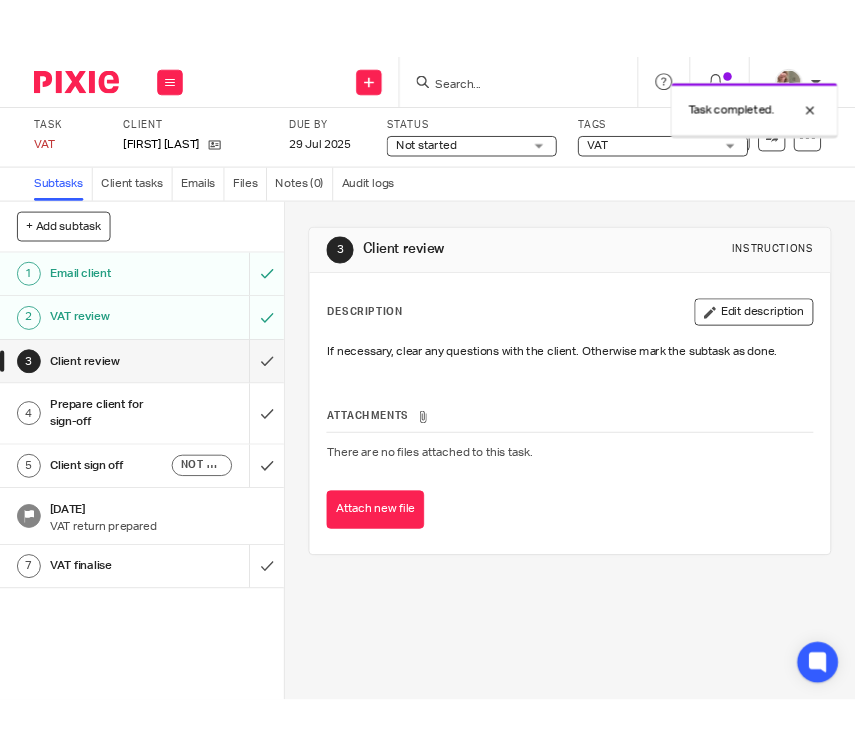 scroll, scrollTop: 0, scrollLeft: 0, axis: both 